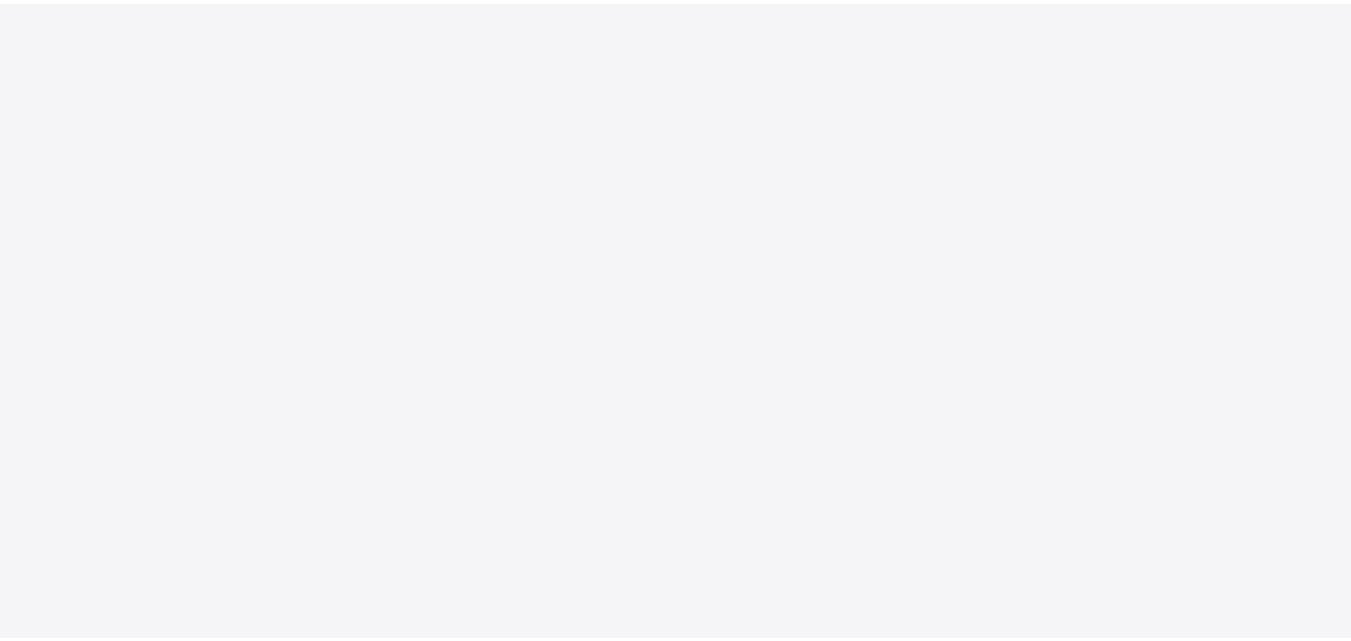 scroll, scrollTop: 0, scrollLeft: 0, axis: both 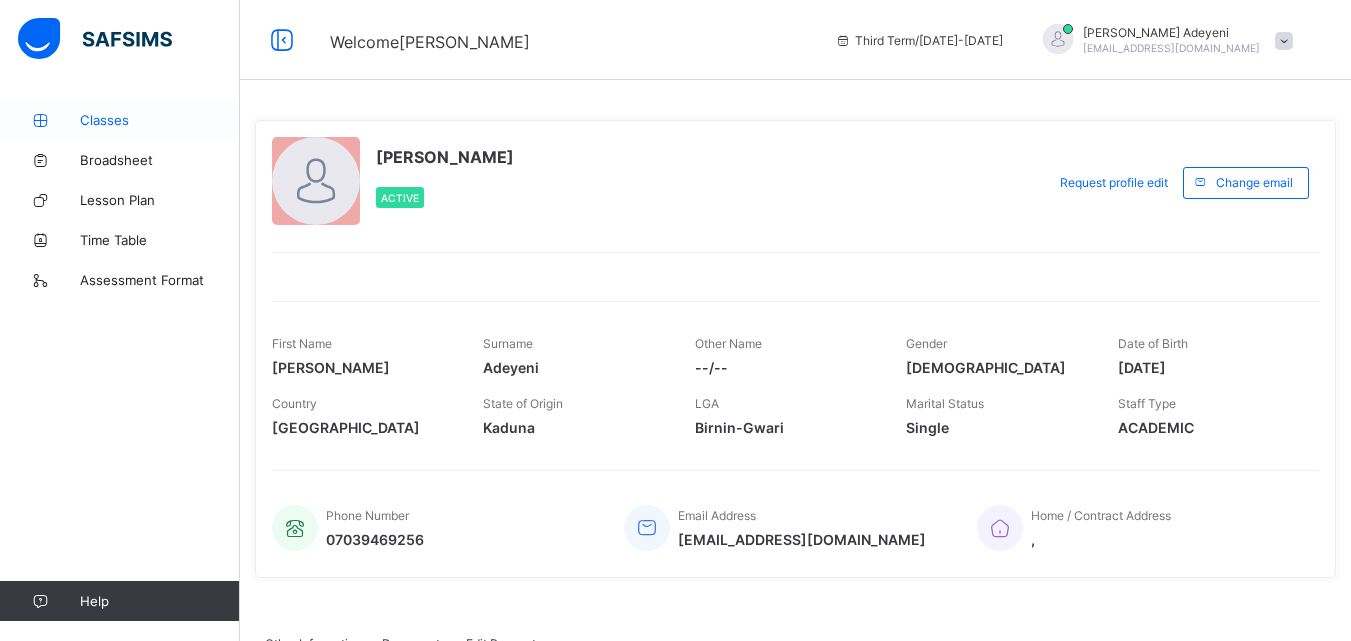 click on "Classes" at bounding box center [160, 120] 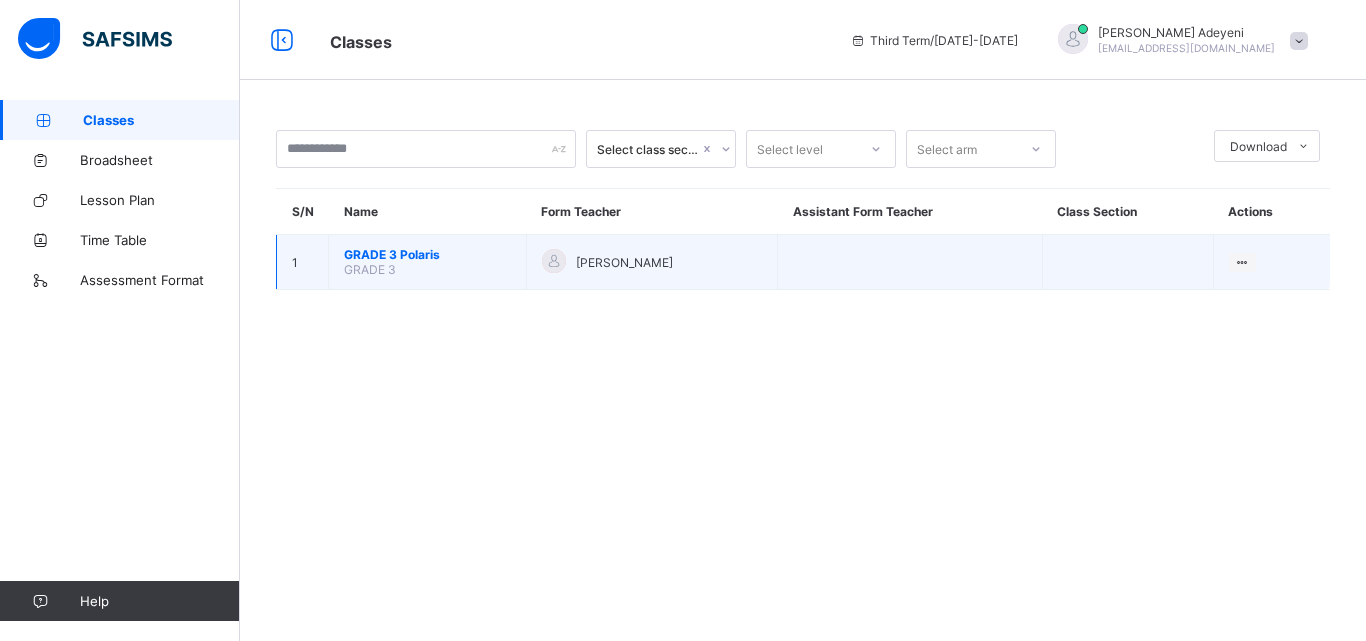 click on "GRADE 3   Polaris" at bounding box center [427, 254] 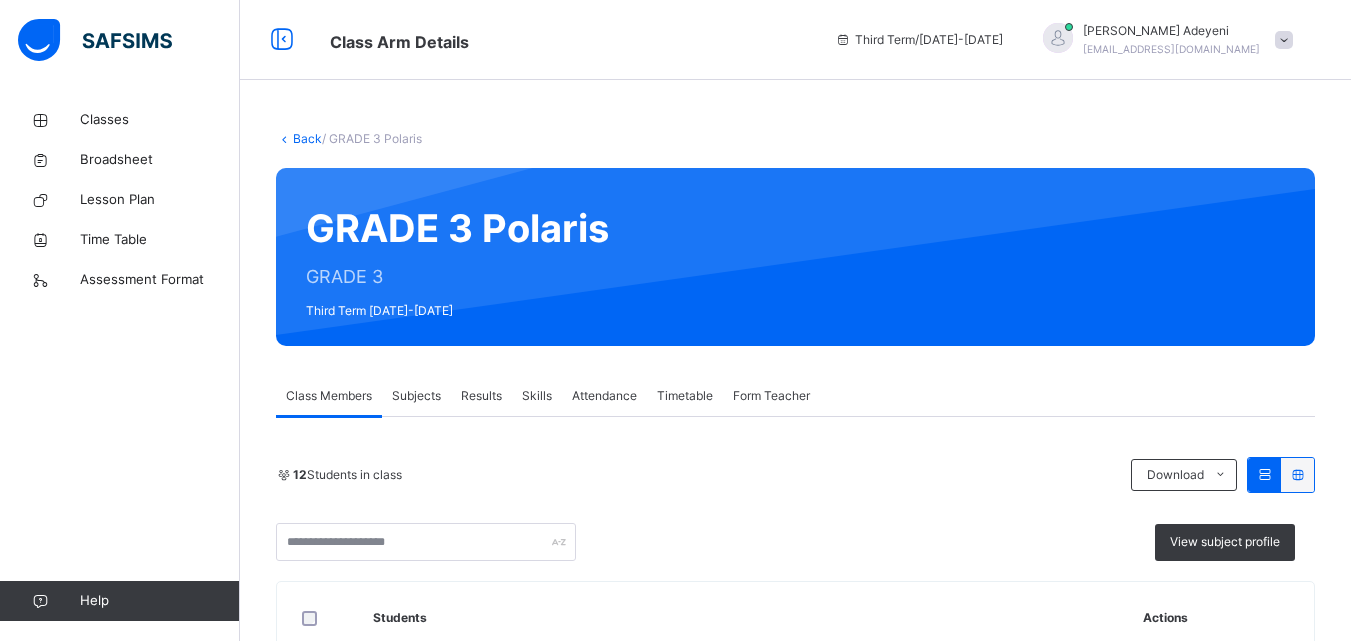 click on "Subjects" at bounding box center (416, 396) 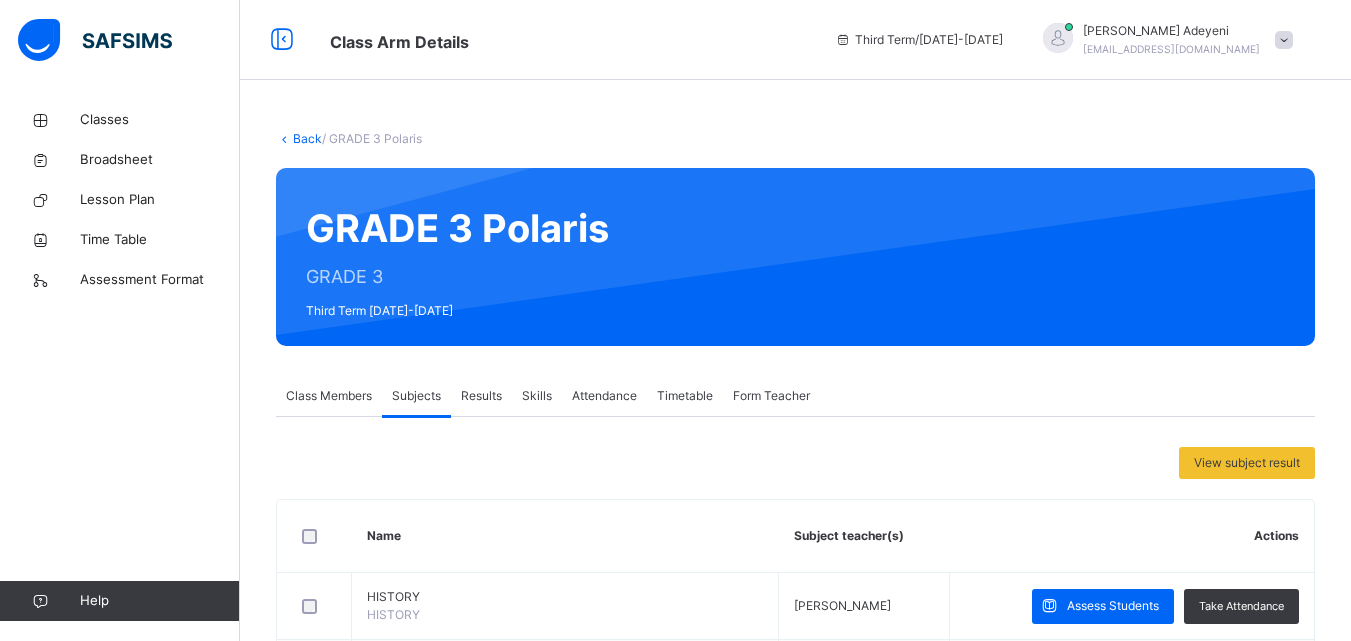 click on "Subjects" at bounding box center (416, 396) 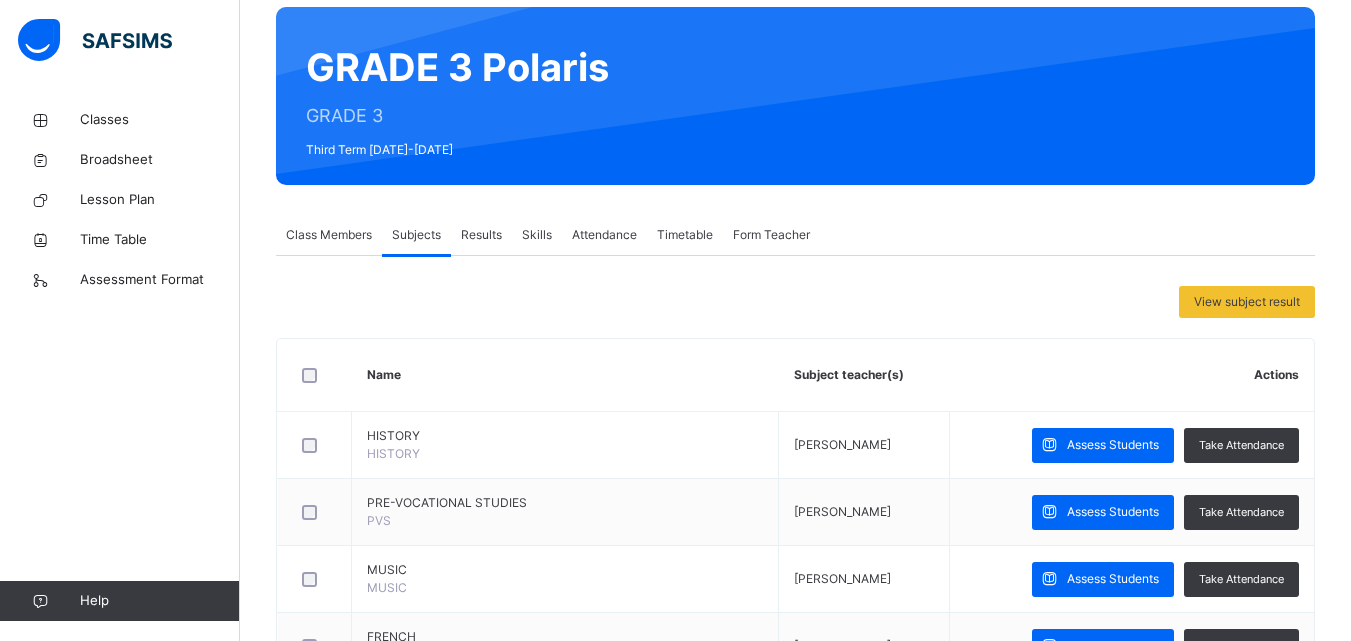 scroll, scrollTop: 721, scrollLeft: 0, axis: vertical 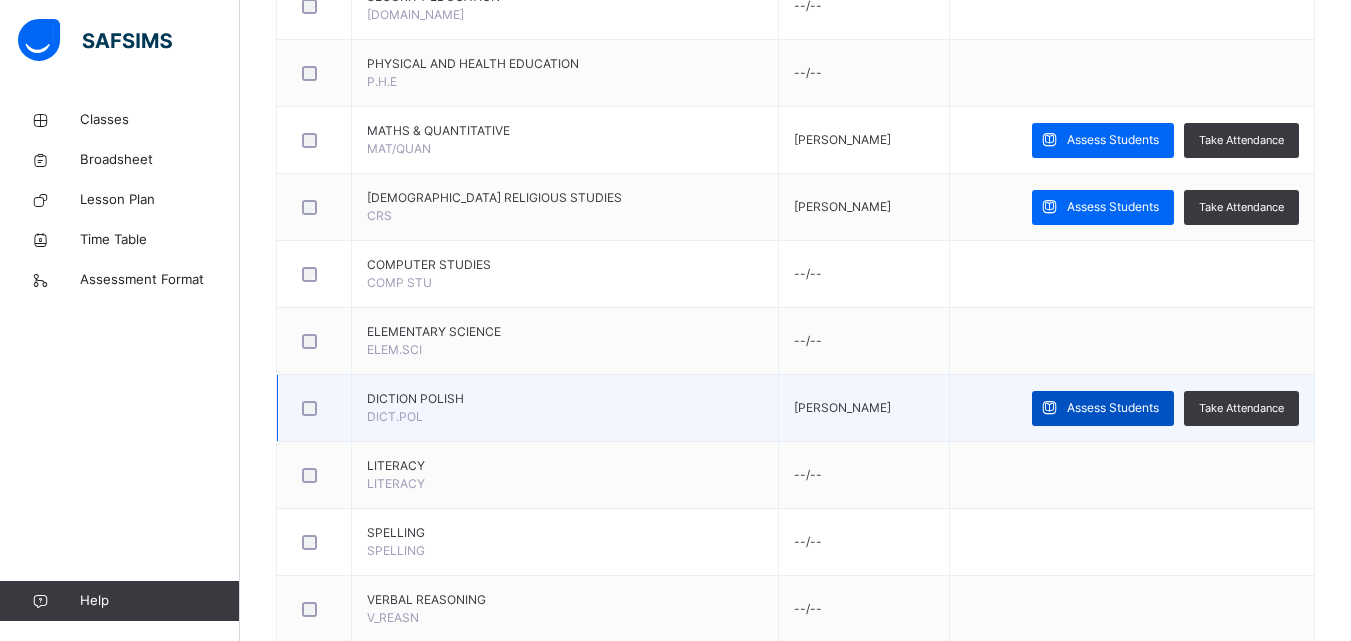 click on "Assess Students" at bounding box center (1103, 408) 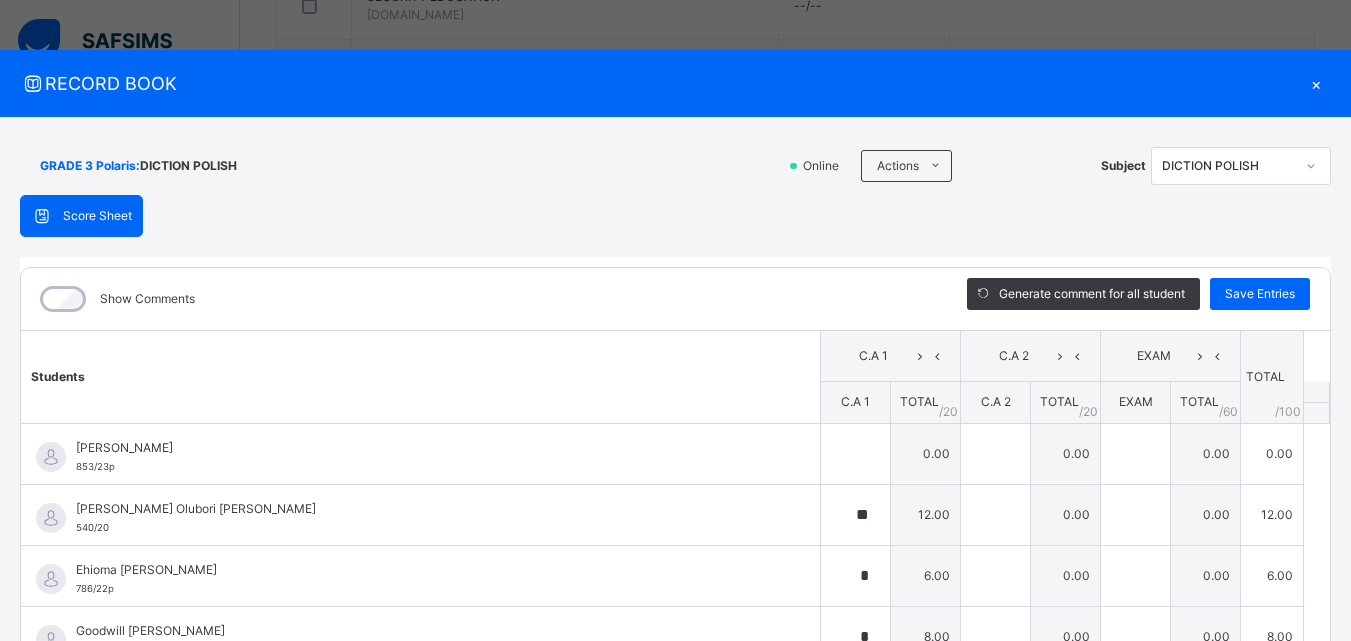 type on "**" 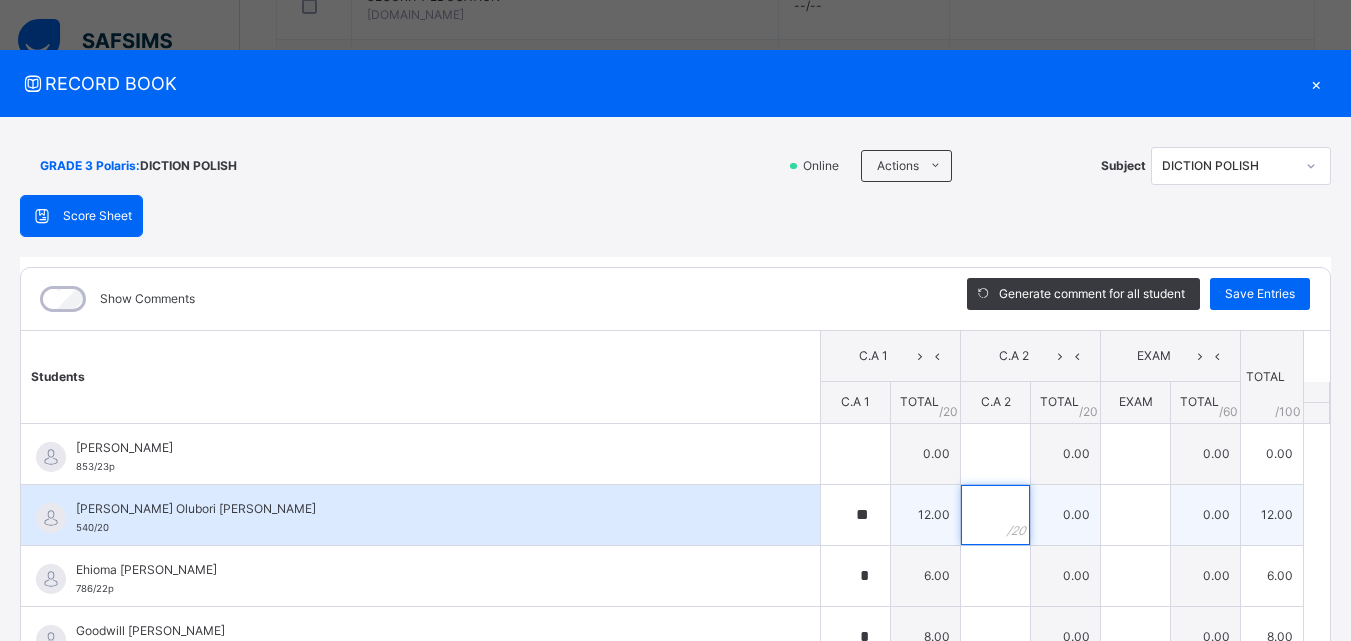 click at bounding box center [995, 515] 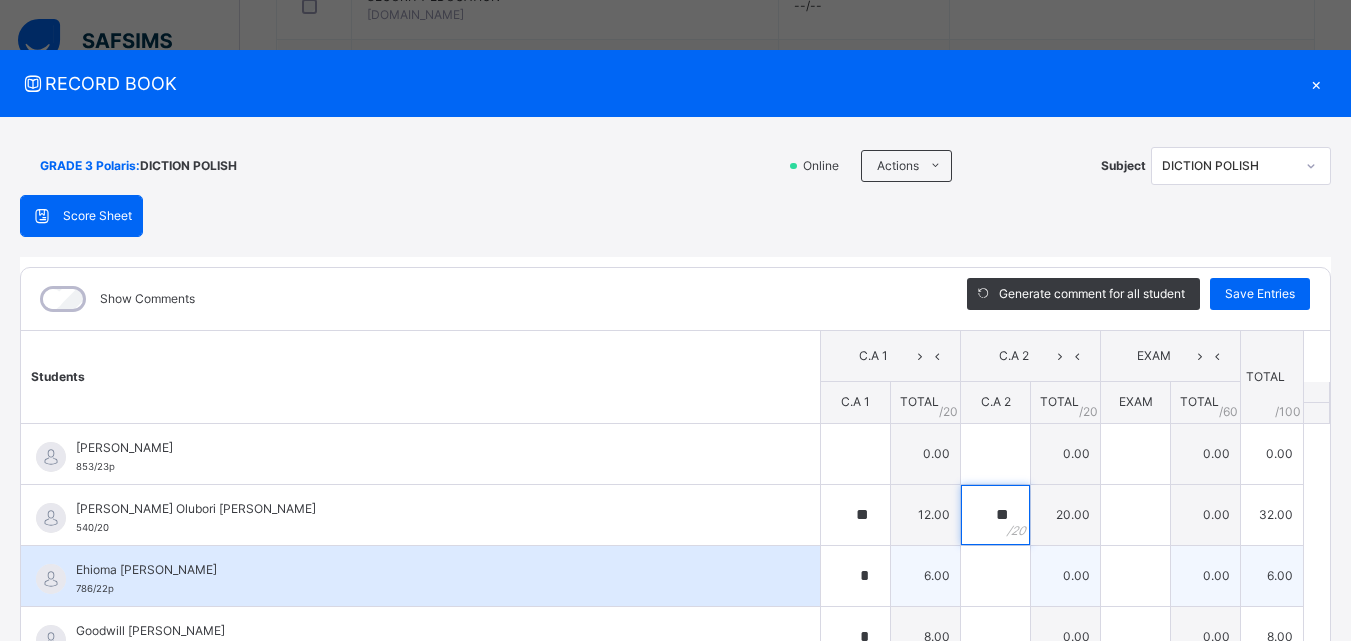 type on "**" 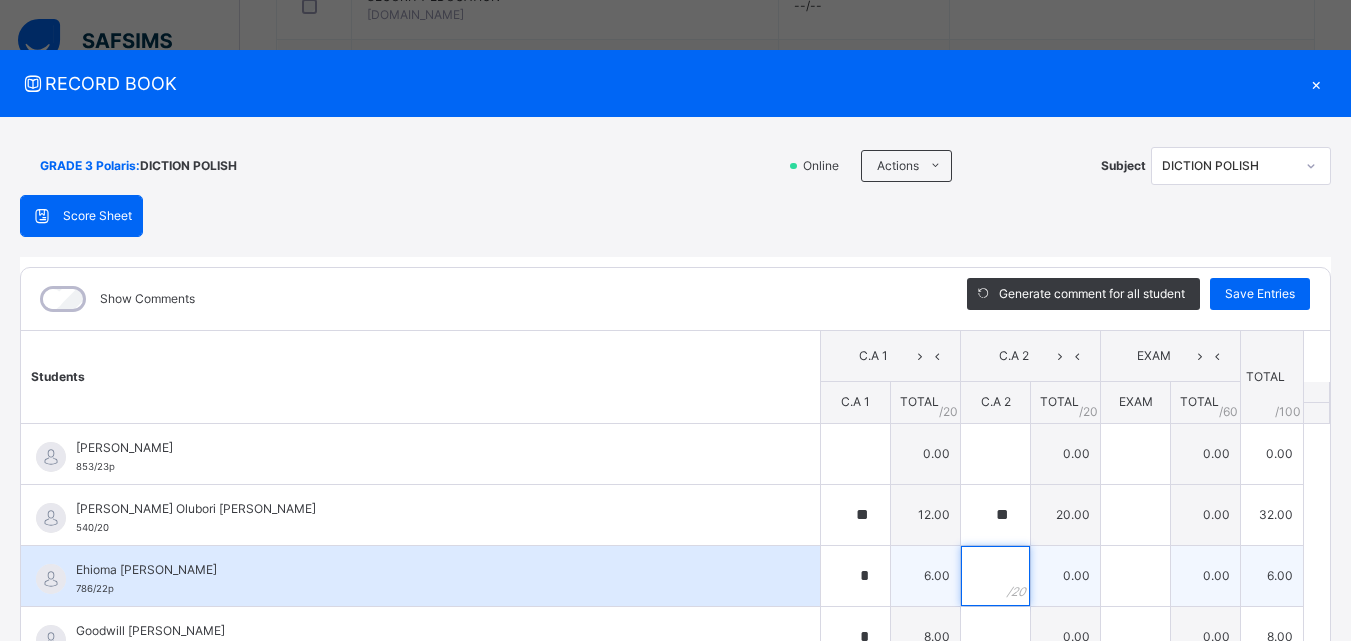 click at bounding box center (995, 576) 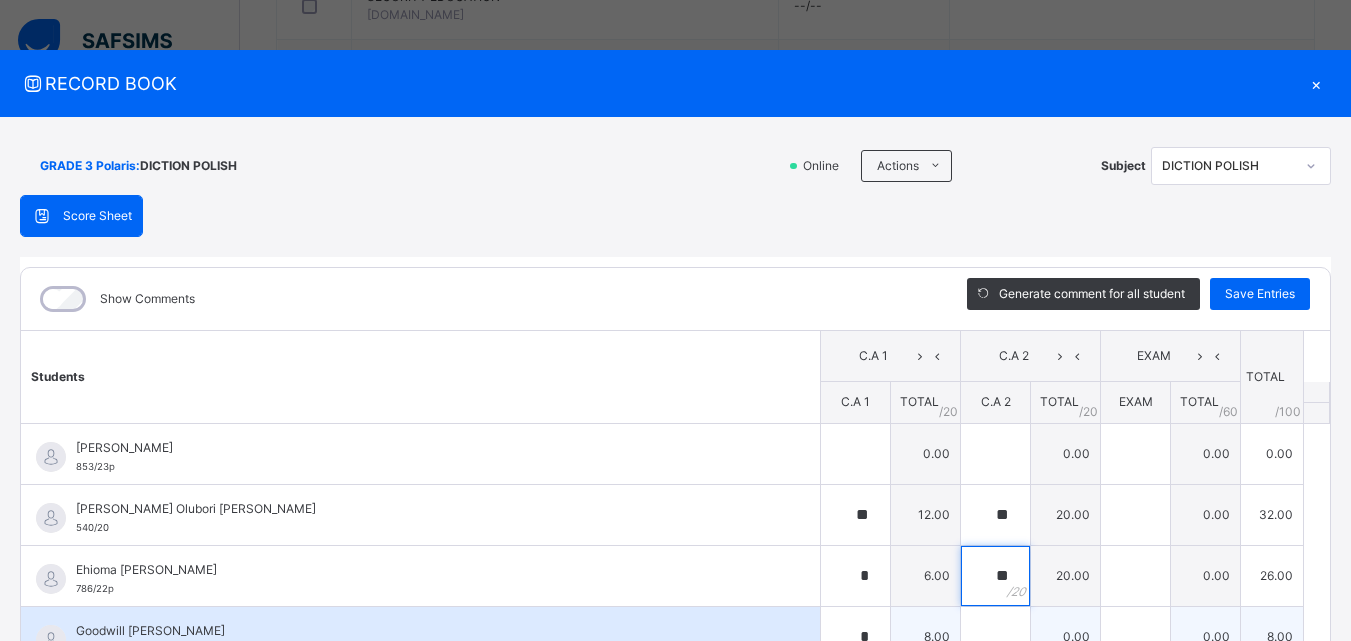 type on "**" 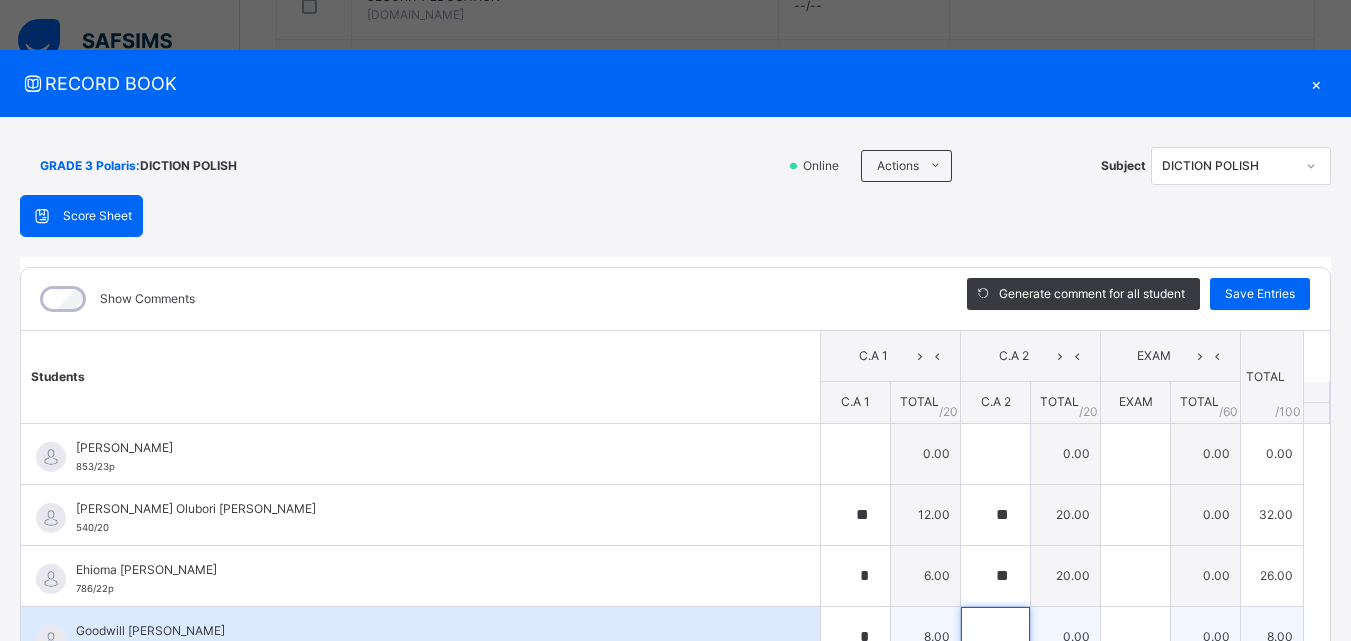 click at bounding box center (995, 637) 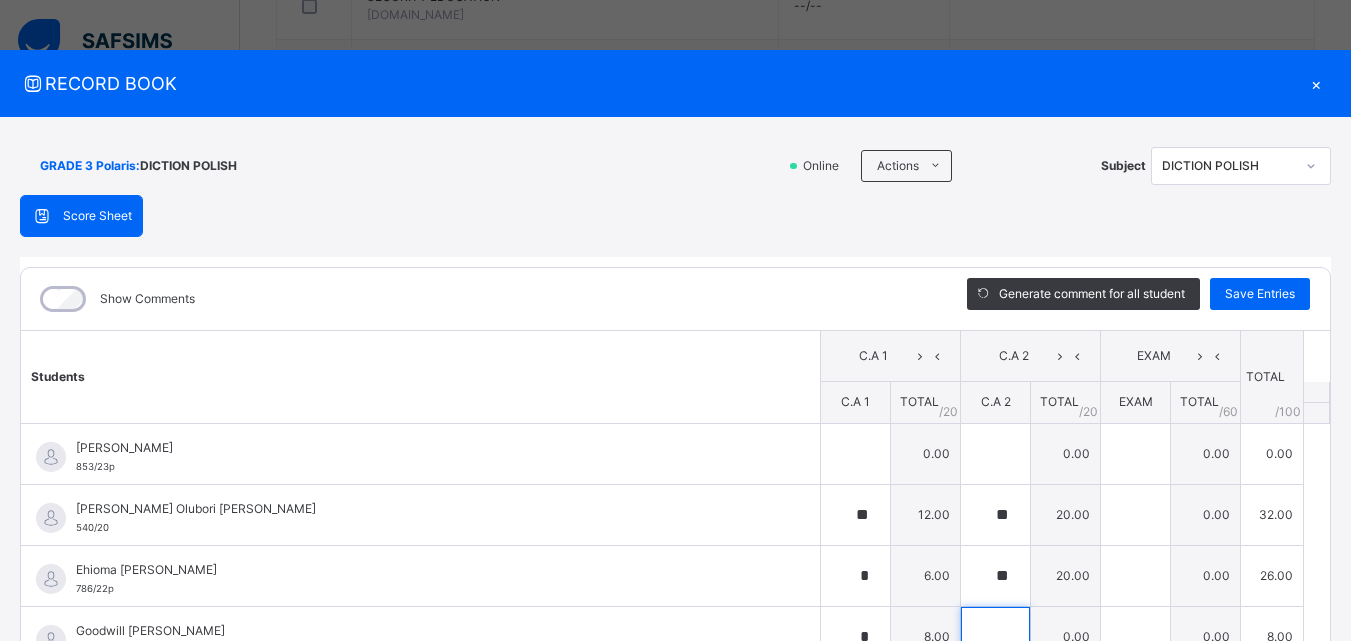scroll, scrollTop: 9, scrollLeft: 0, axis: vertical 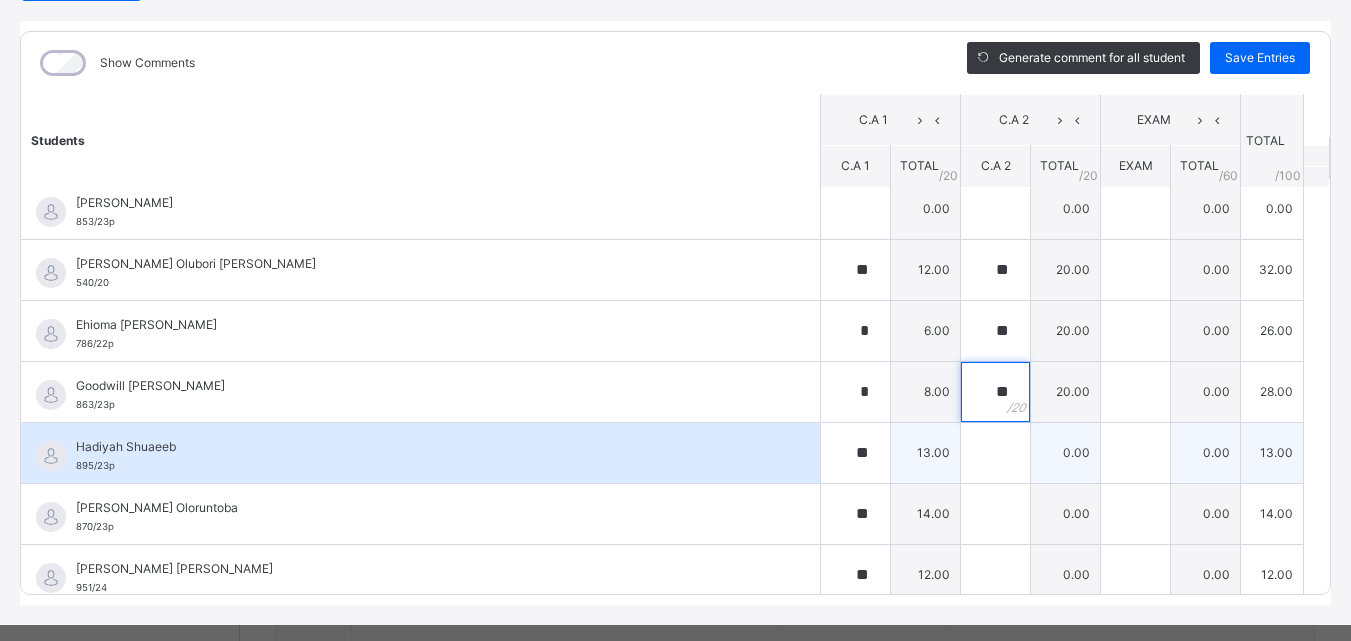 type on "**" 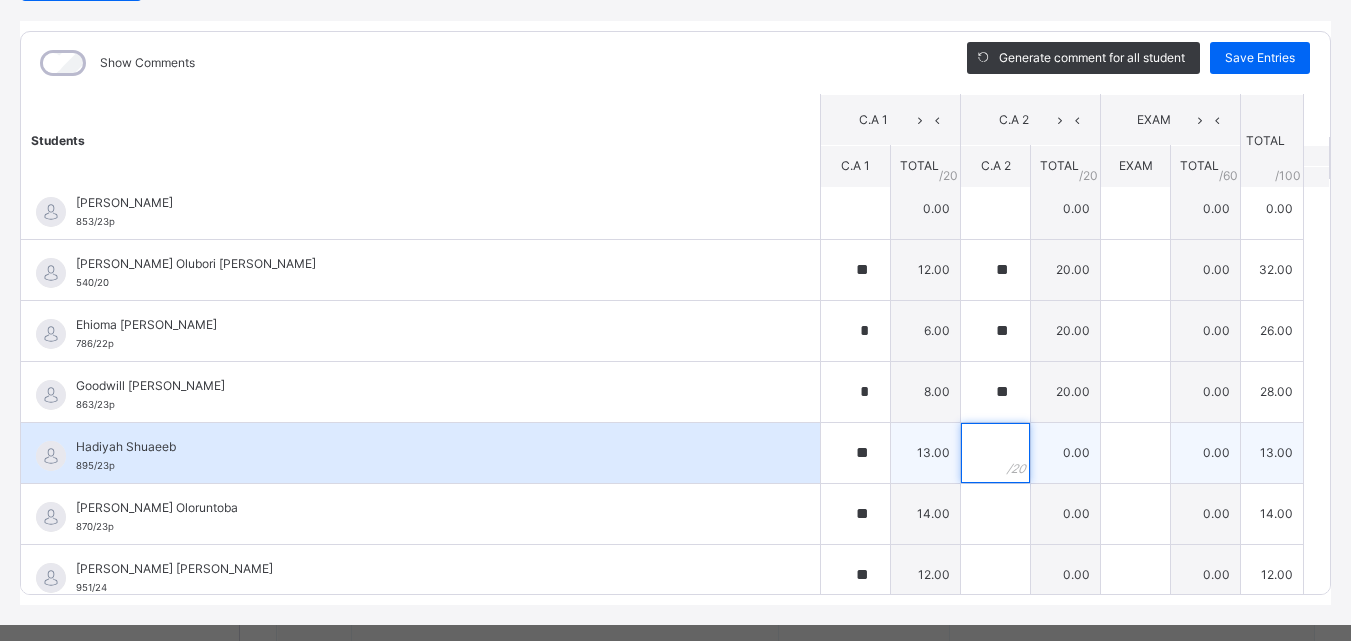 click at bounding box center (995, 453) 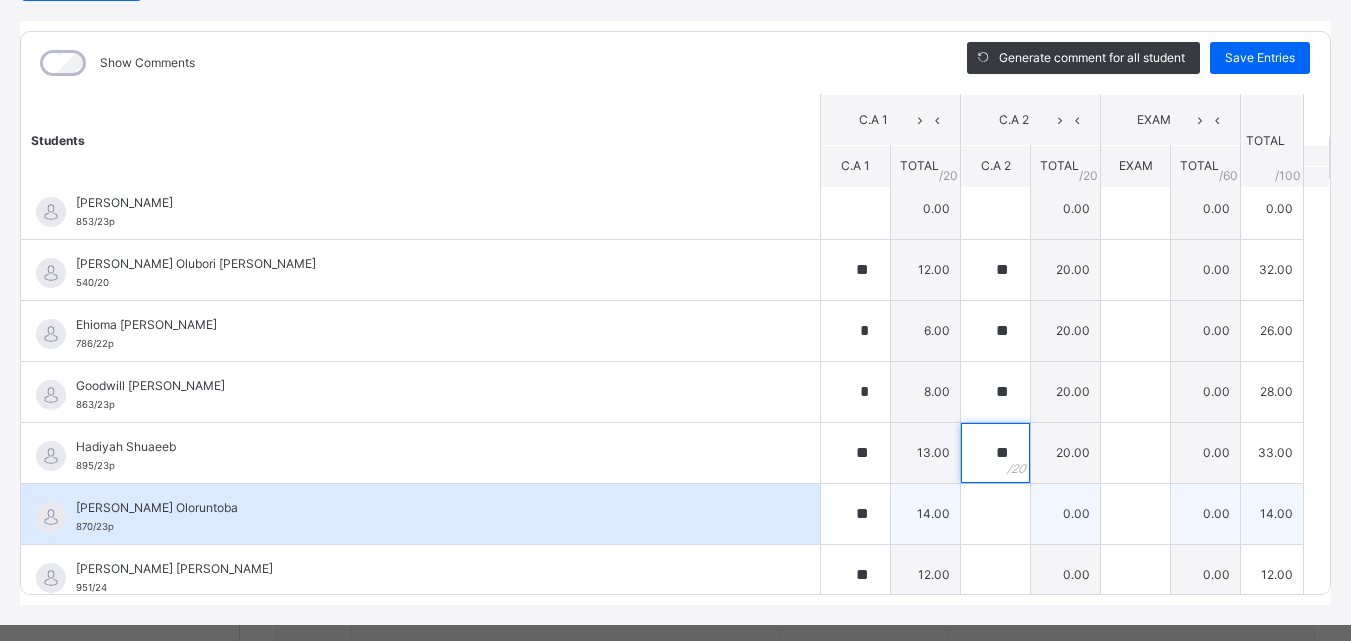 type on "**" 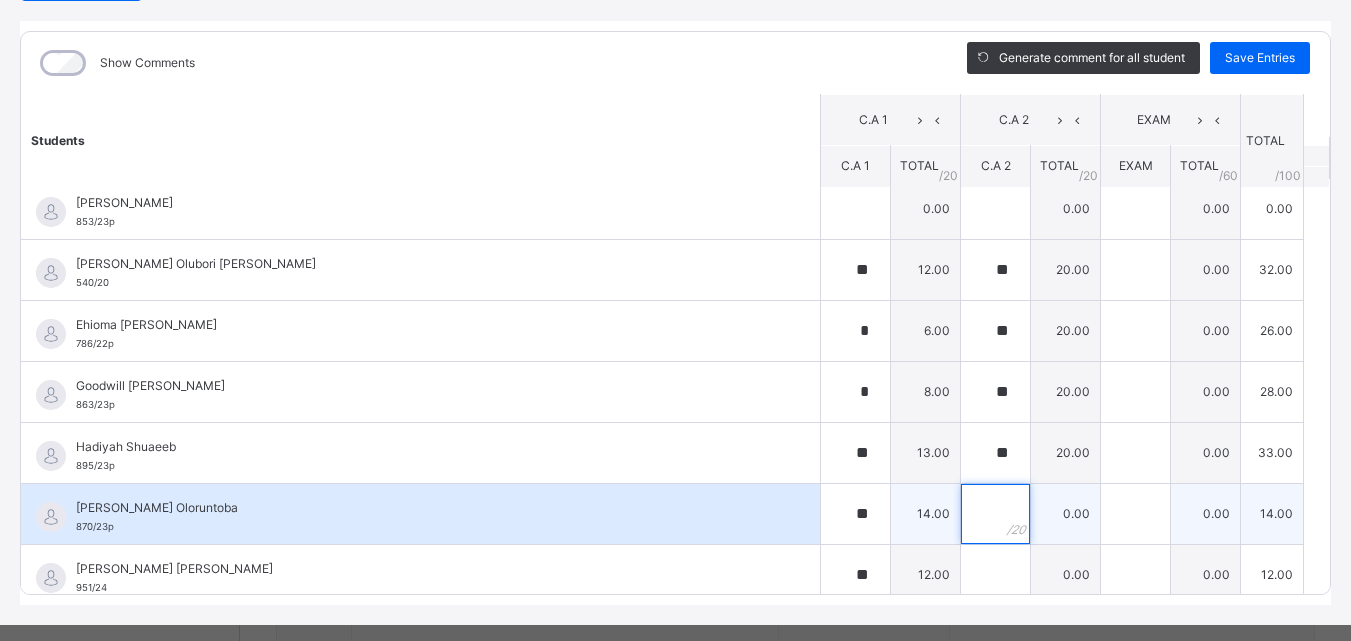 click at bounding box center (995, 514) 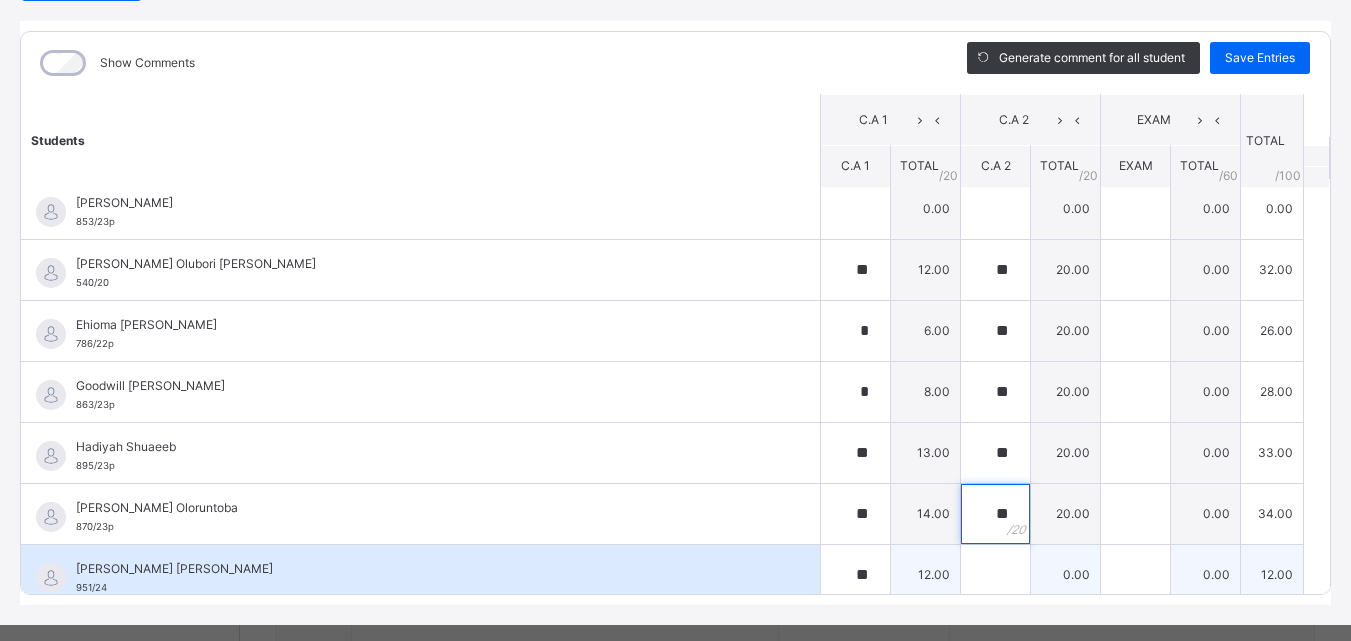 type on "**" 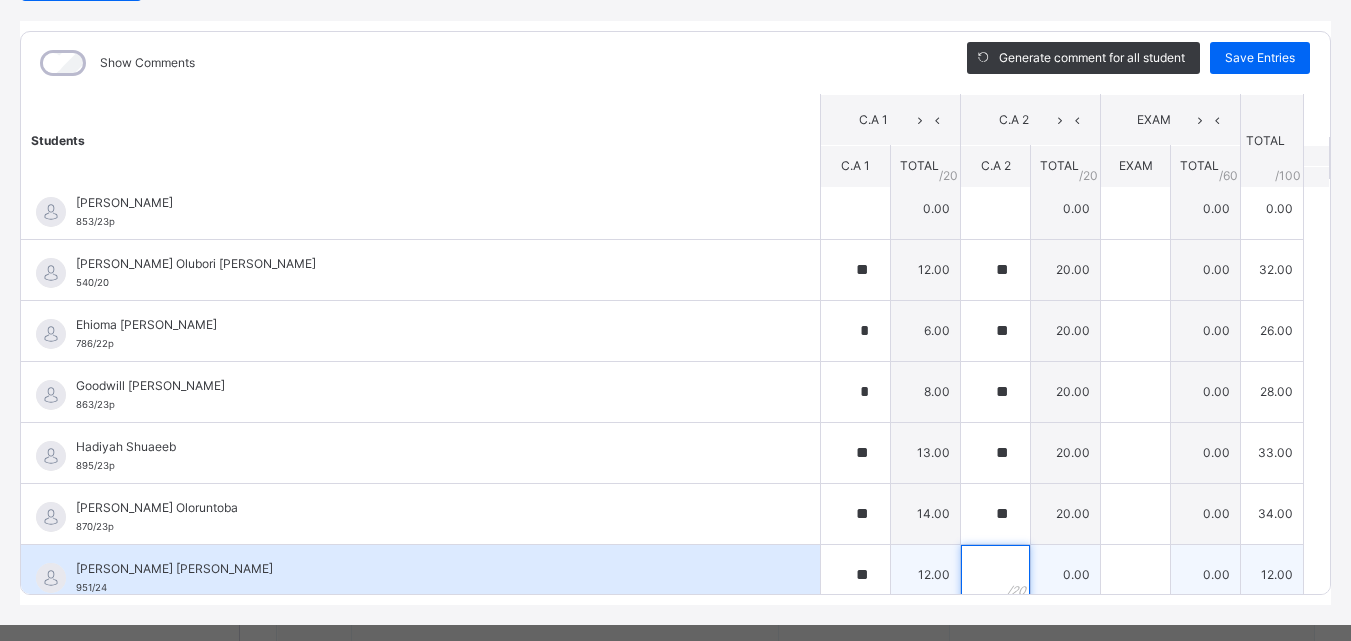 click at bounding box center (995, 575) 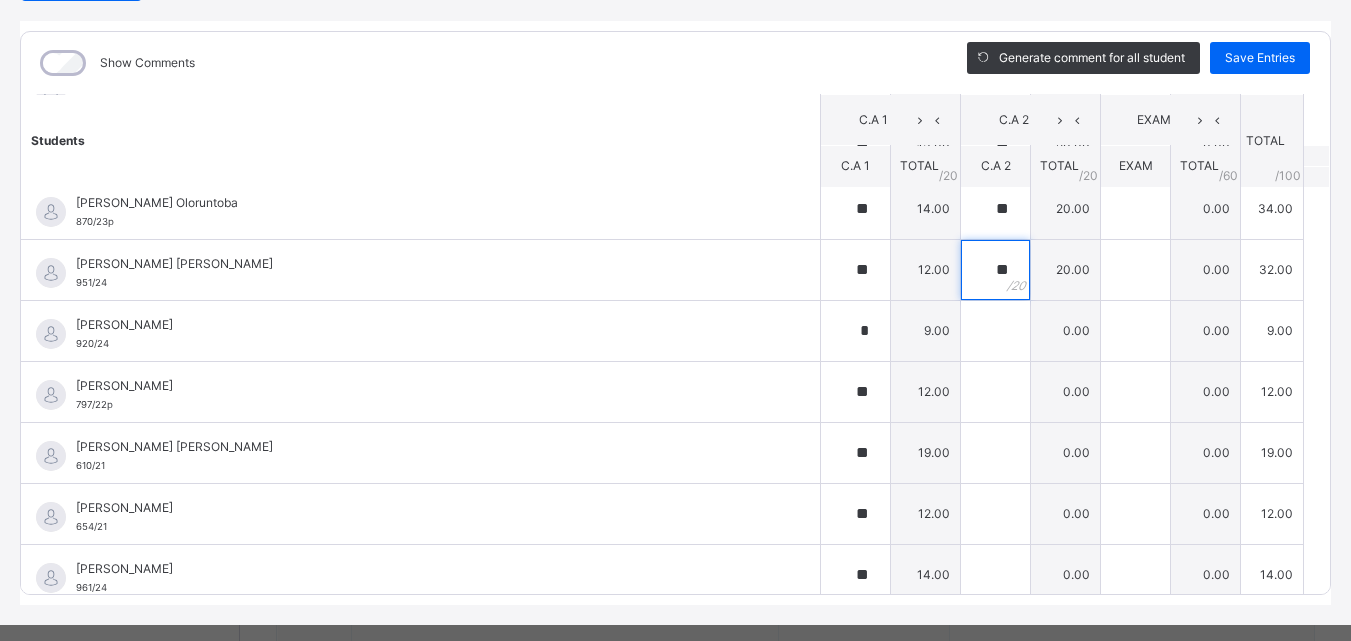scroll, scrollTop: 326, scrollLeft: 0, axis: vertical 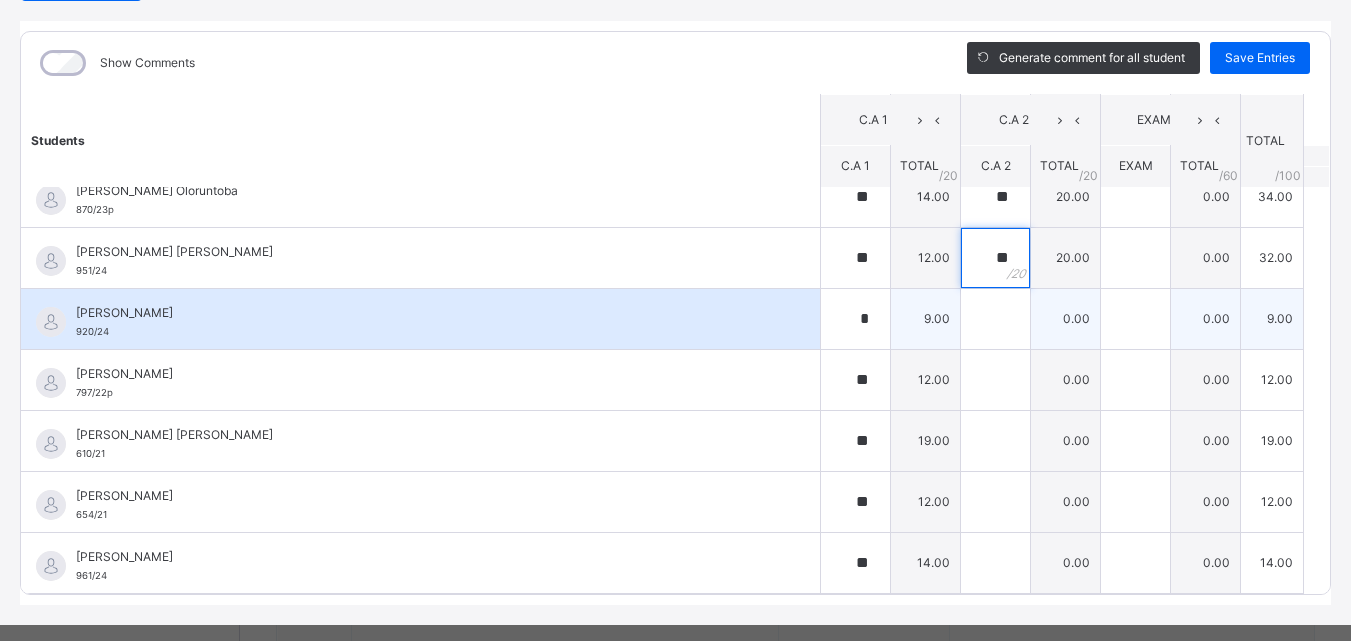 type on "**" 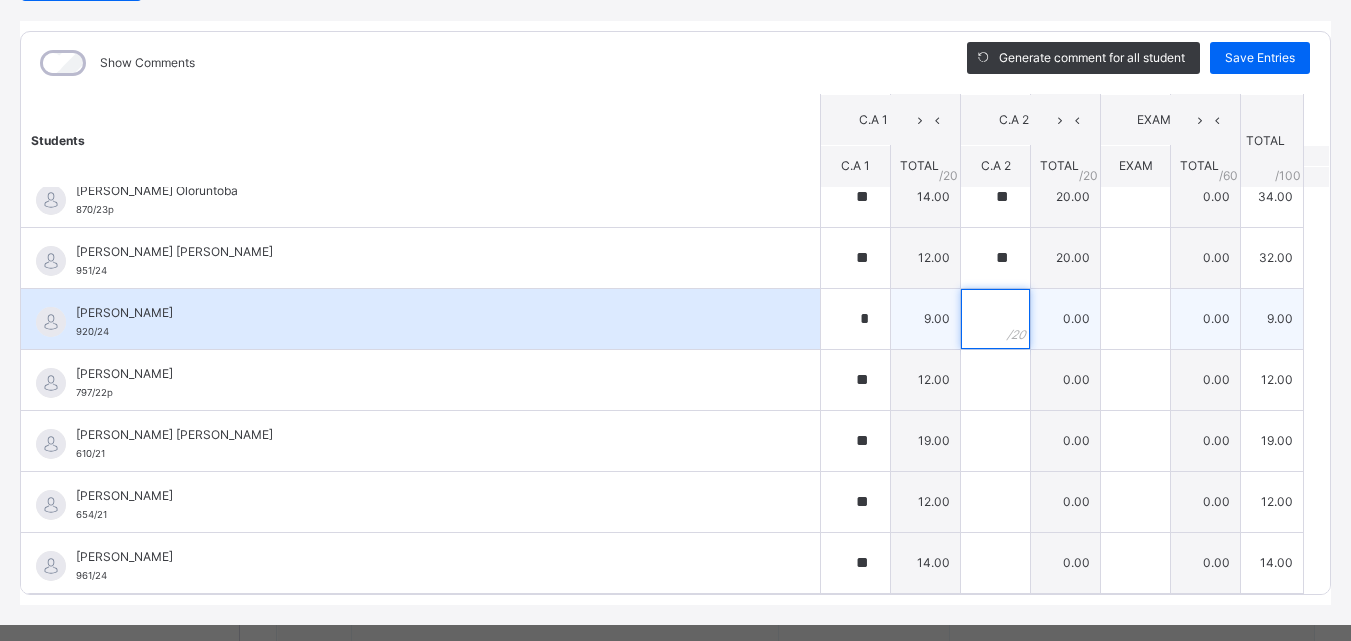 click at bounding box center (995, 319) 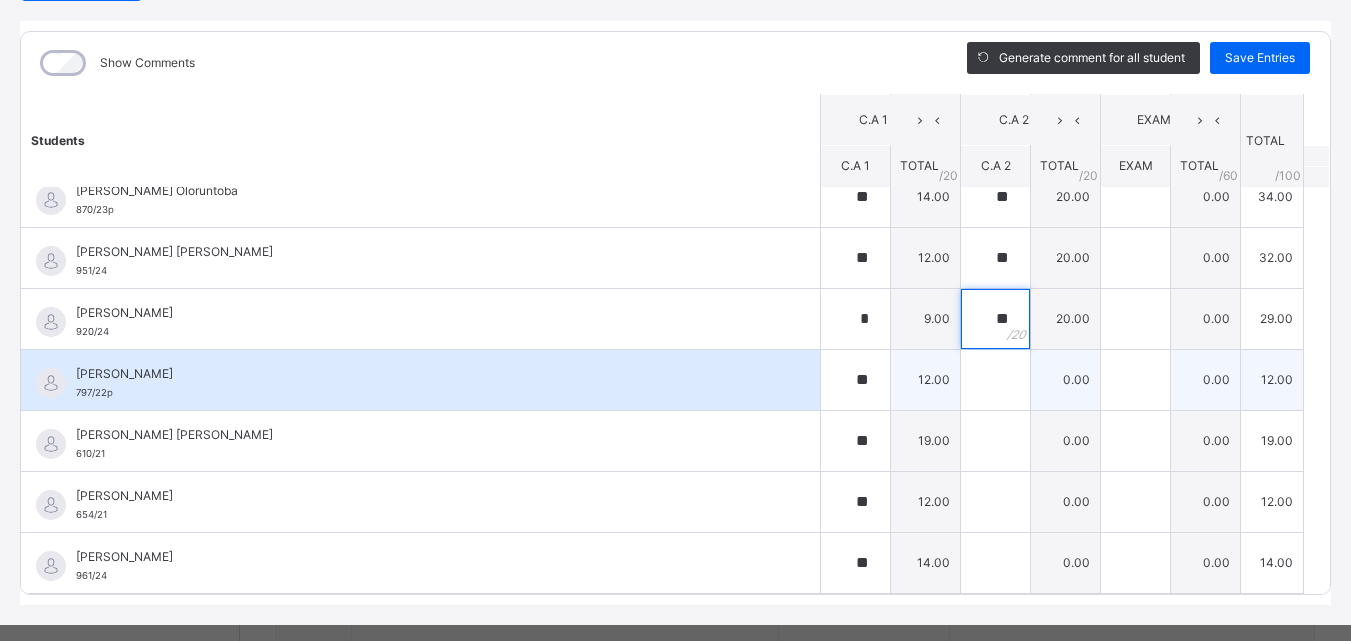 type on "**" 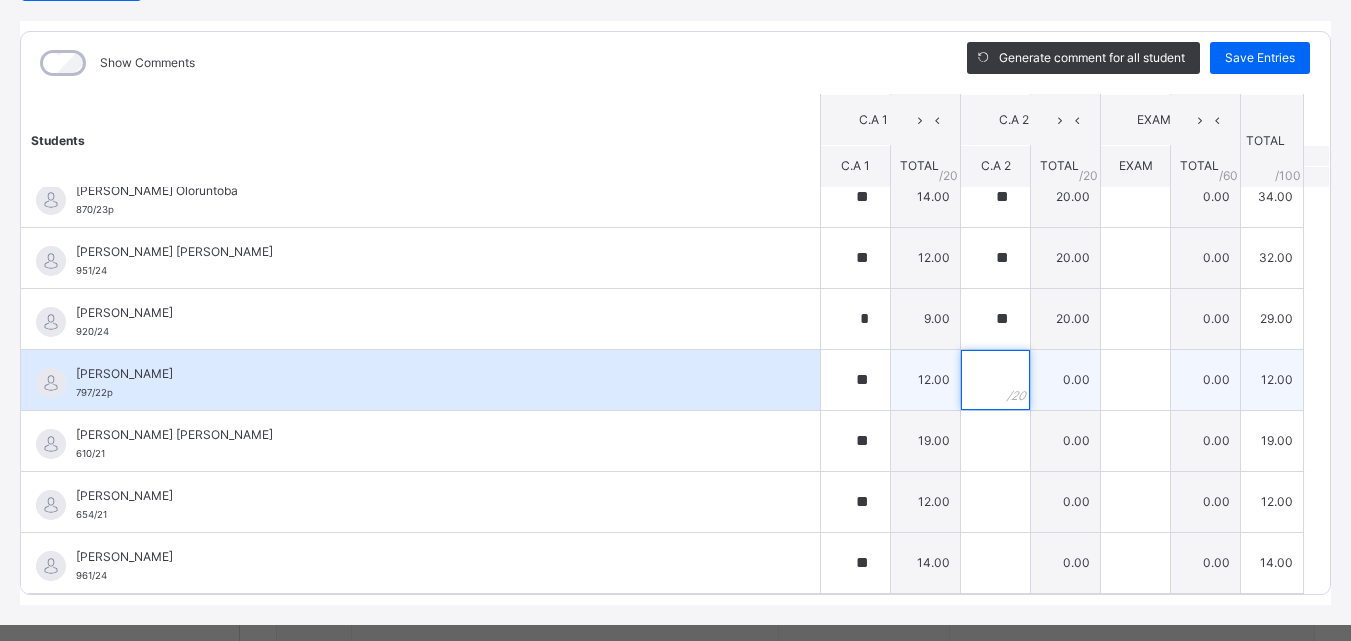 click at bounding box center [995, 380] 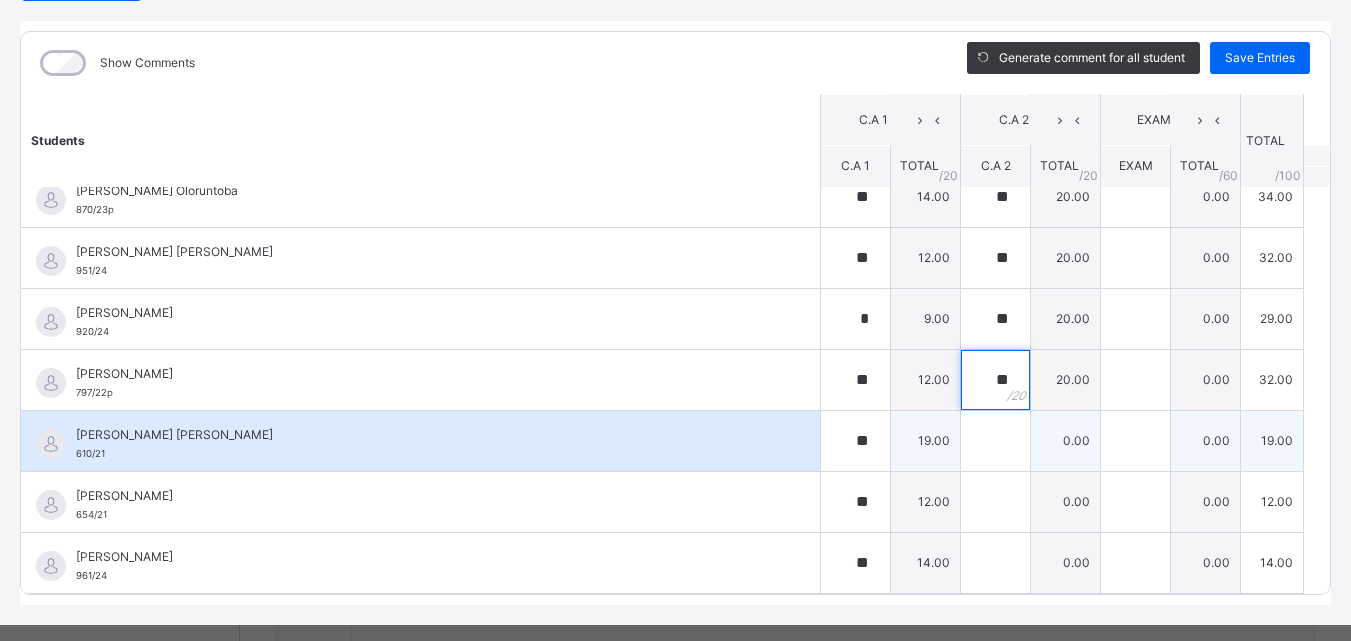 type on "**" 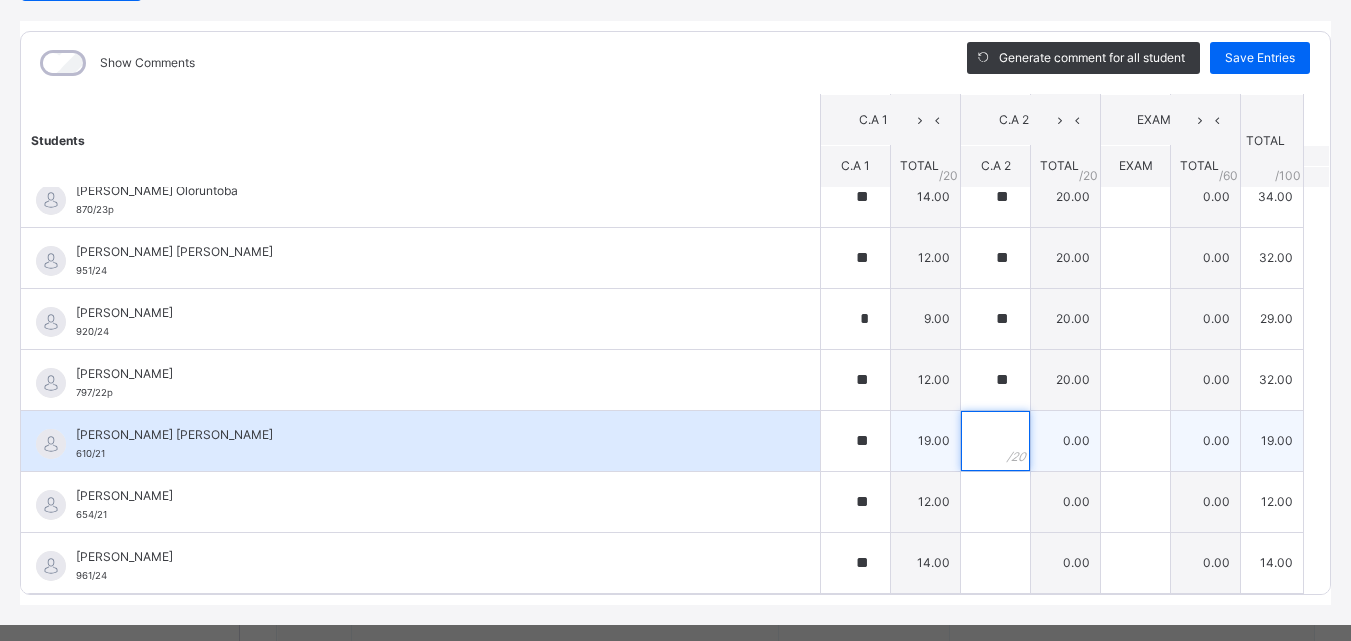 click at bounding box center [995, 441] 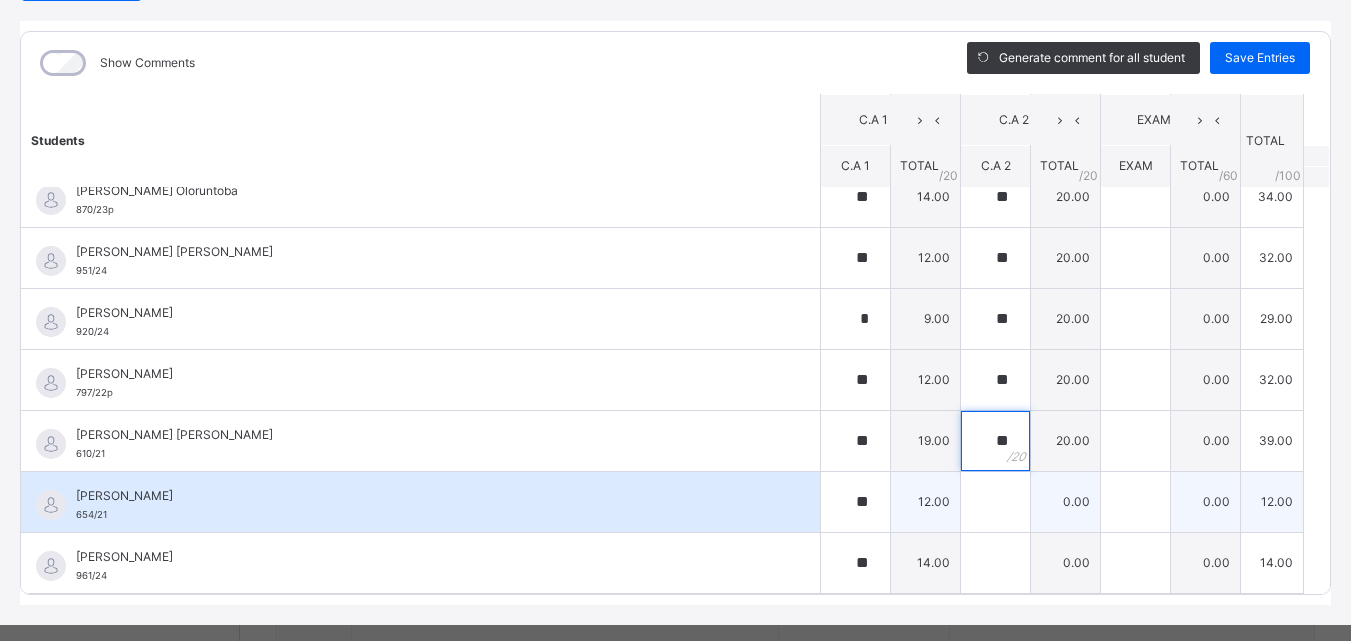 type on "**" 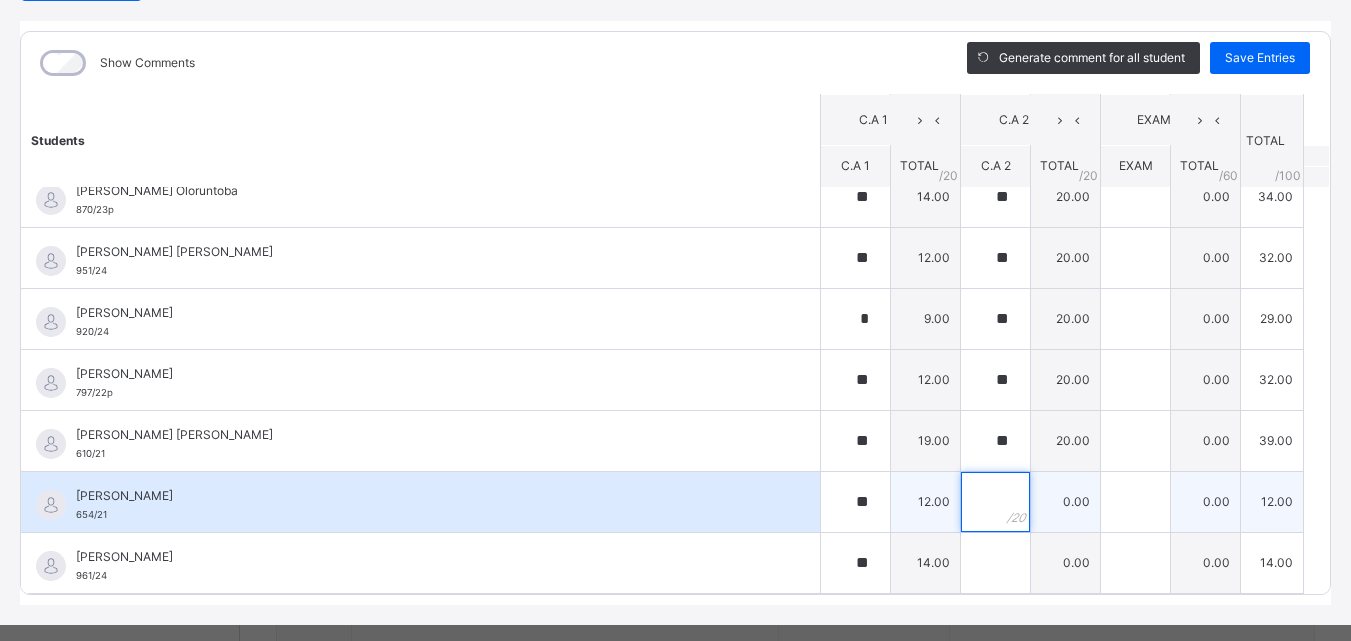click at bounding box center [995, 502] 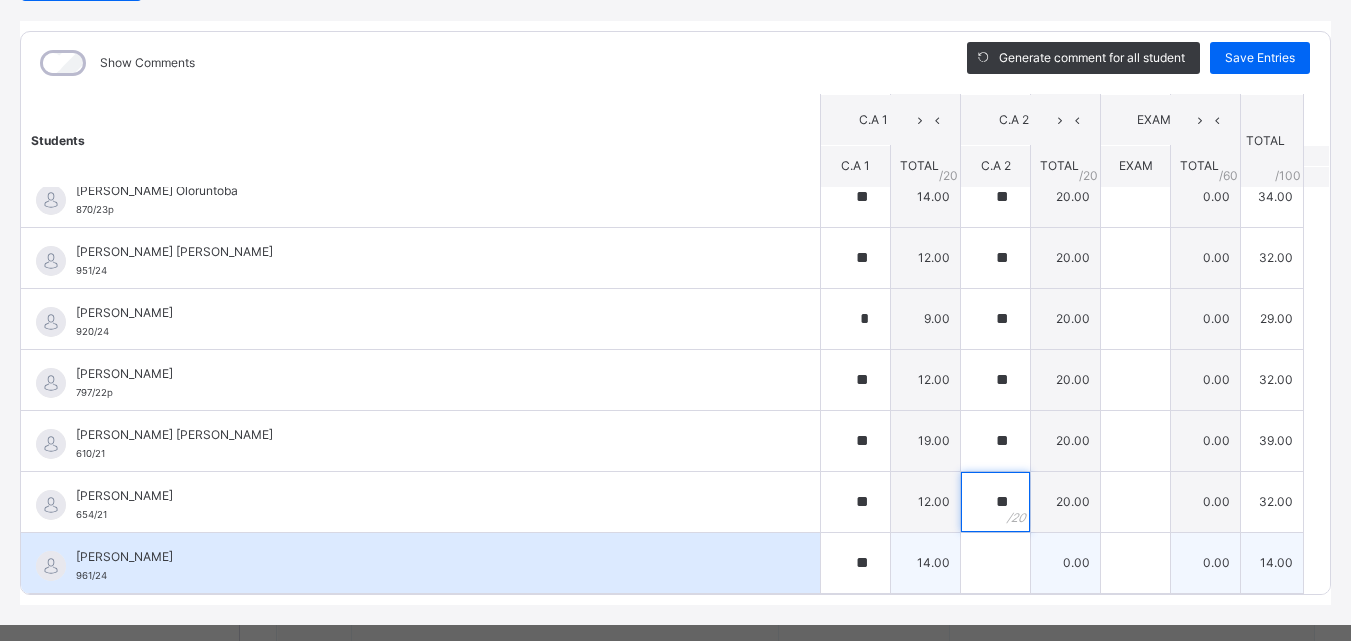 type on "**" 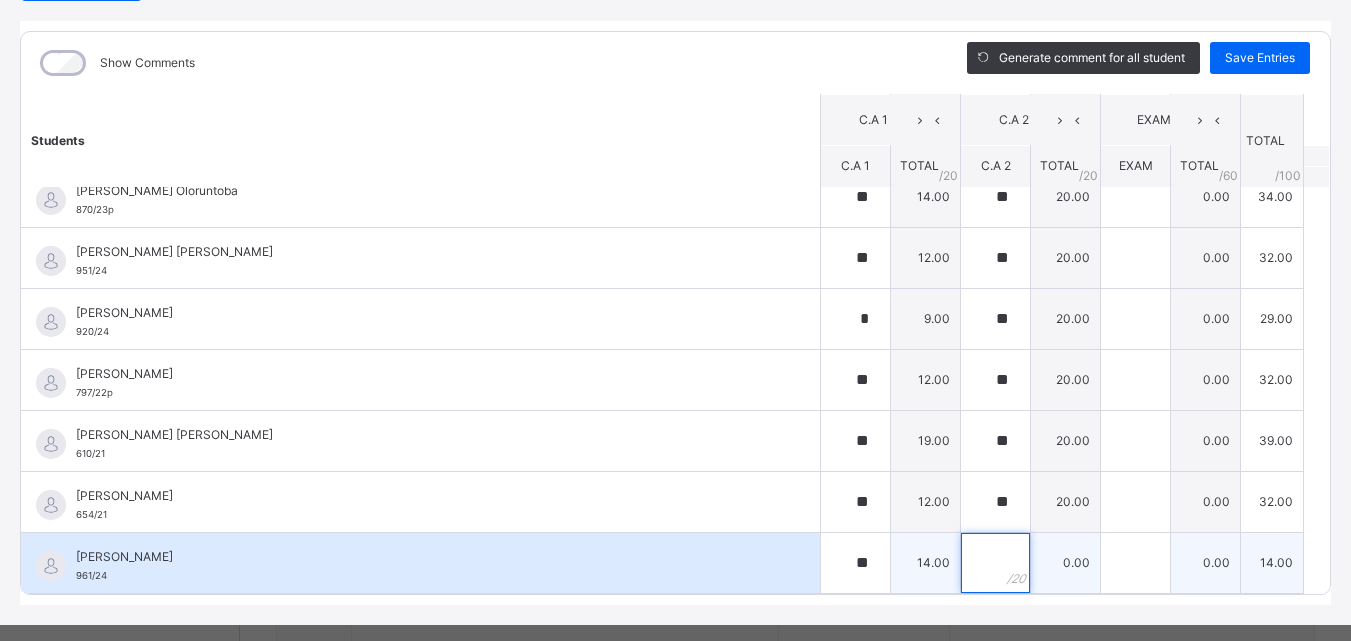 click at bounding box center (995, 563) 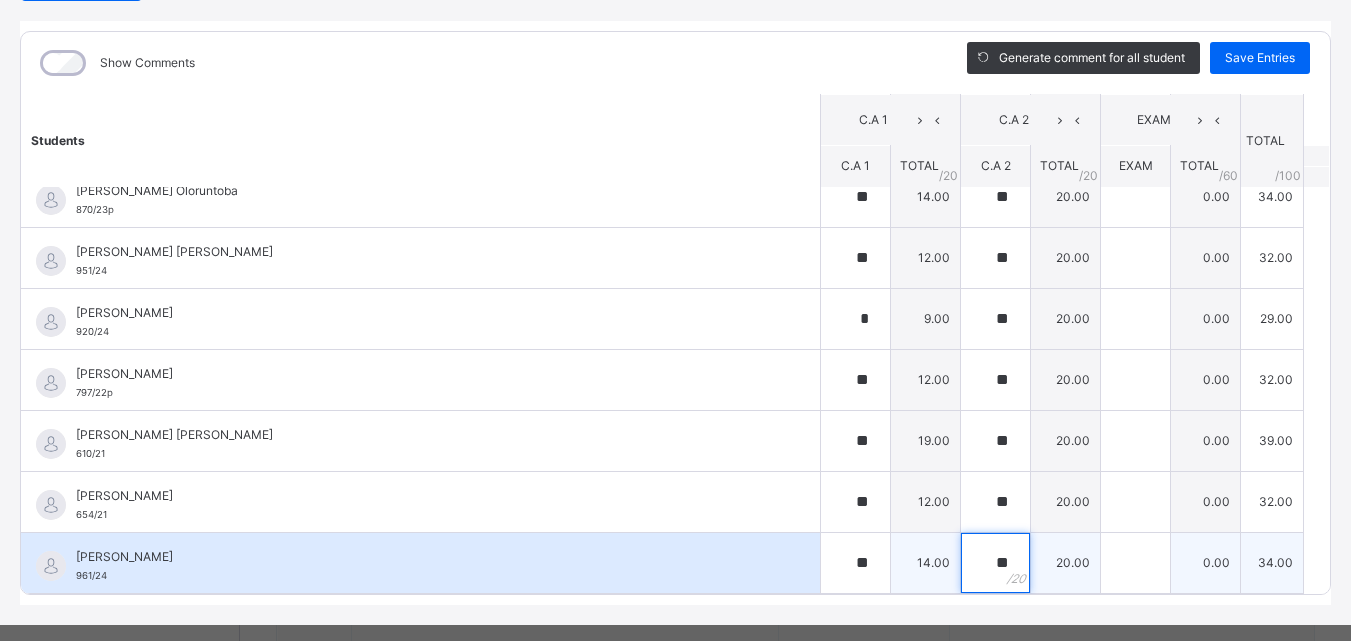 type on "**" 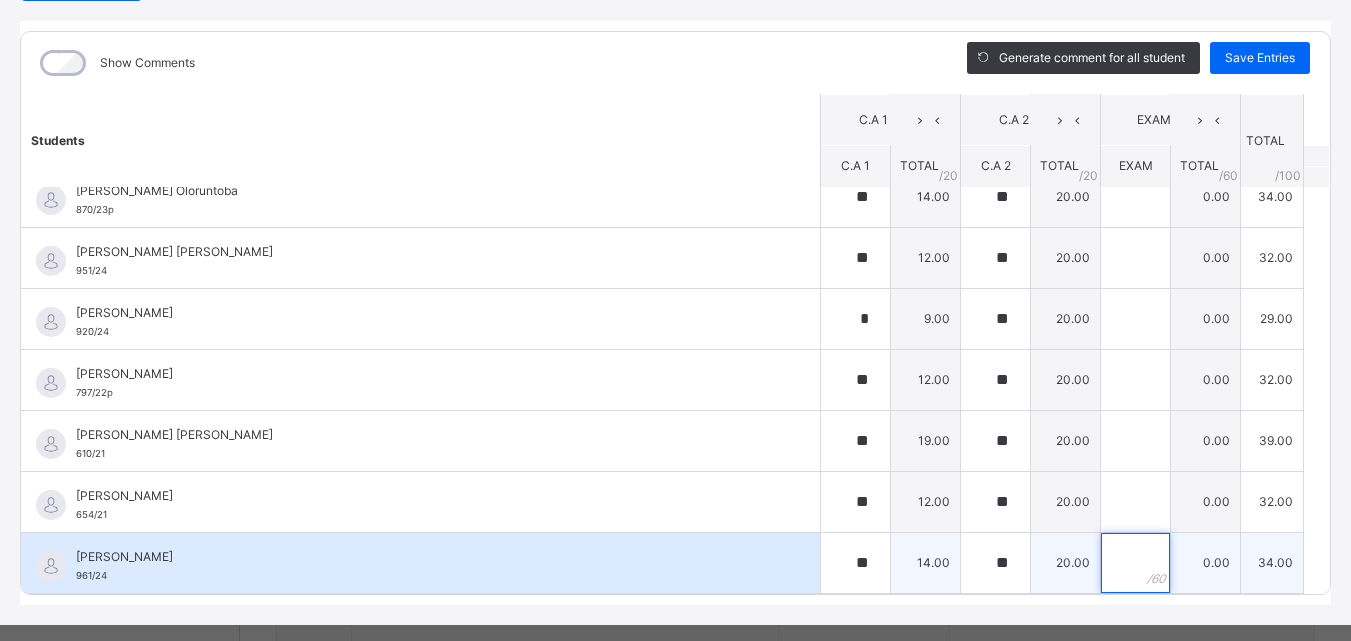 click at bounding box center (1135, 563) 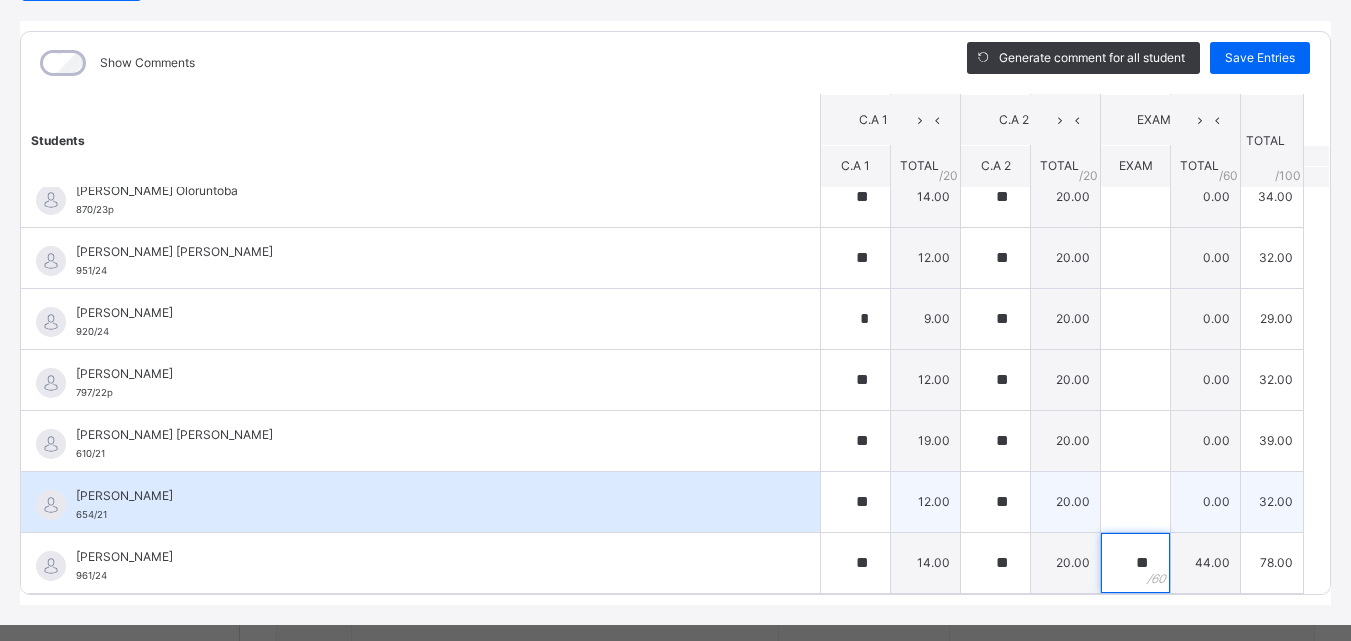type on "**" 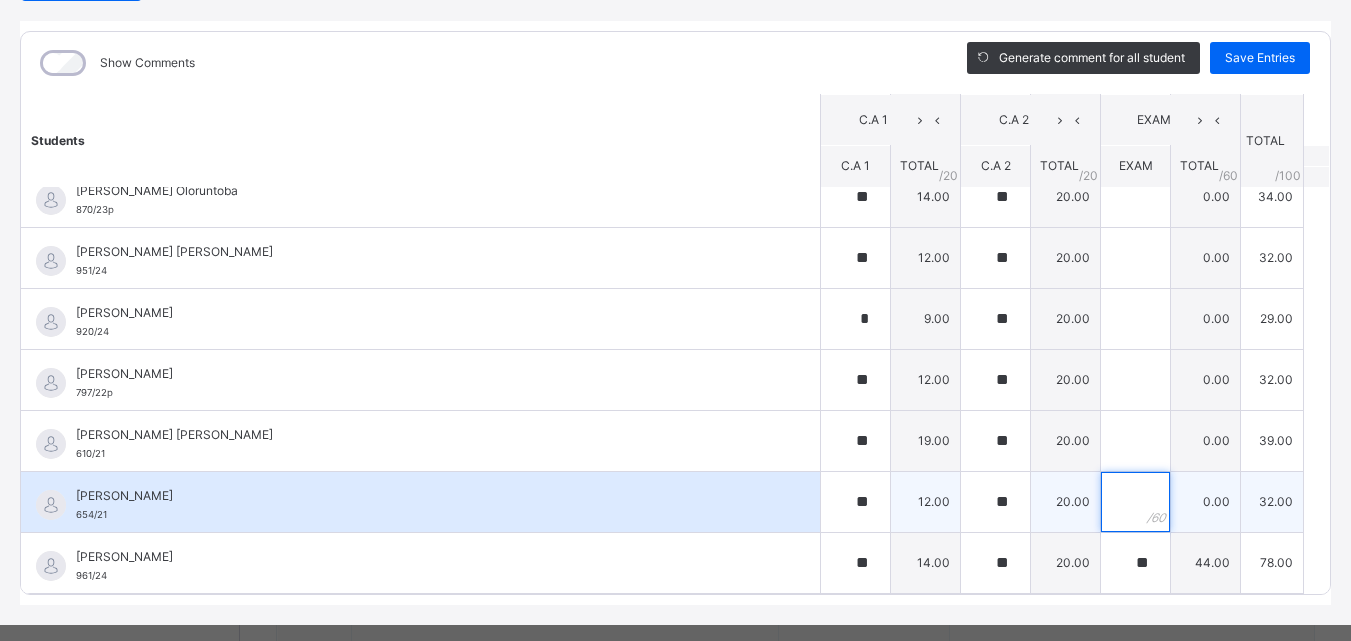 click at bounding box center [1135, 502] 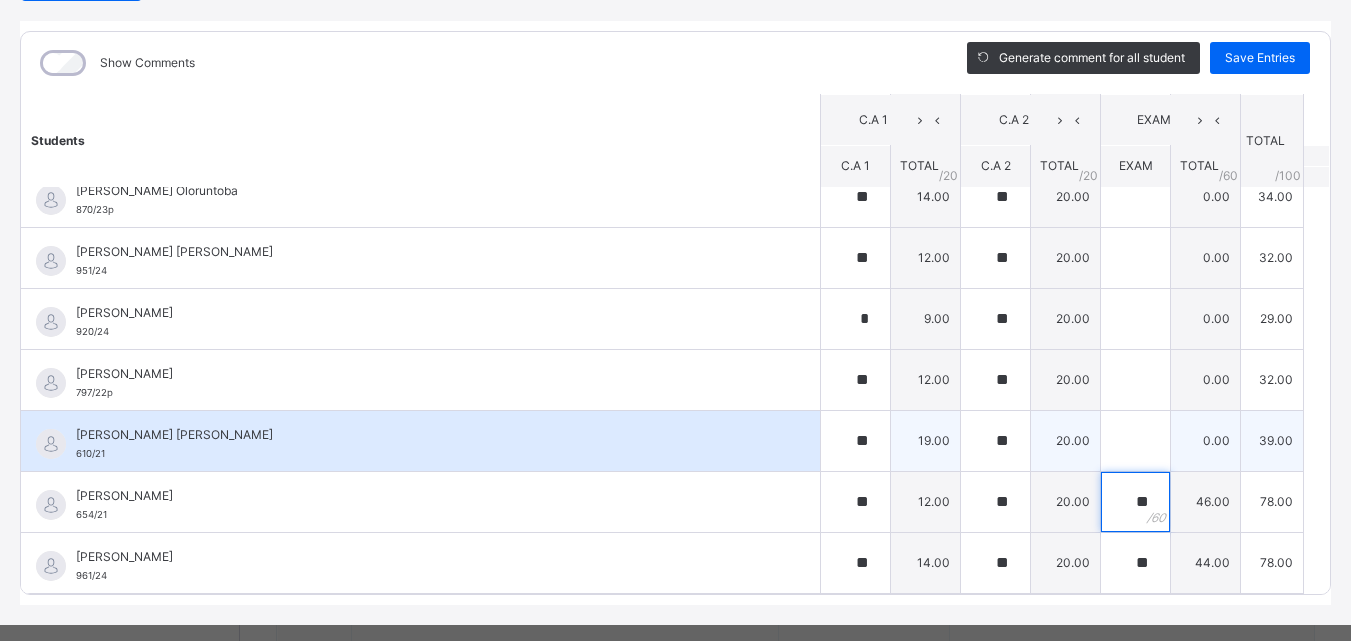 type on "**" 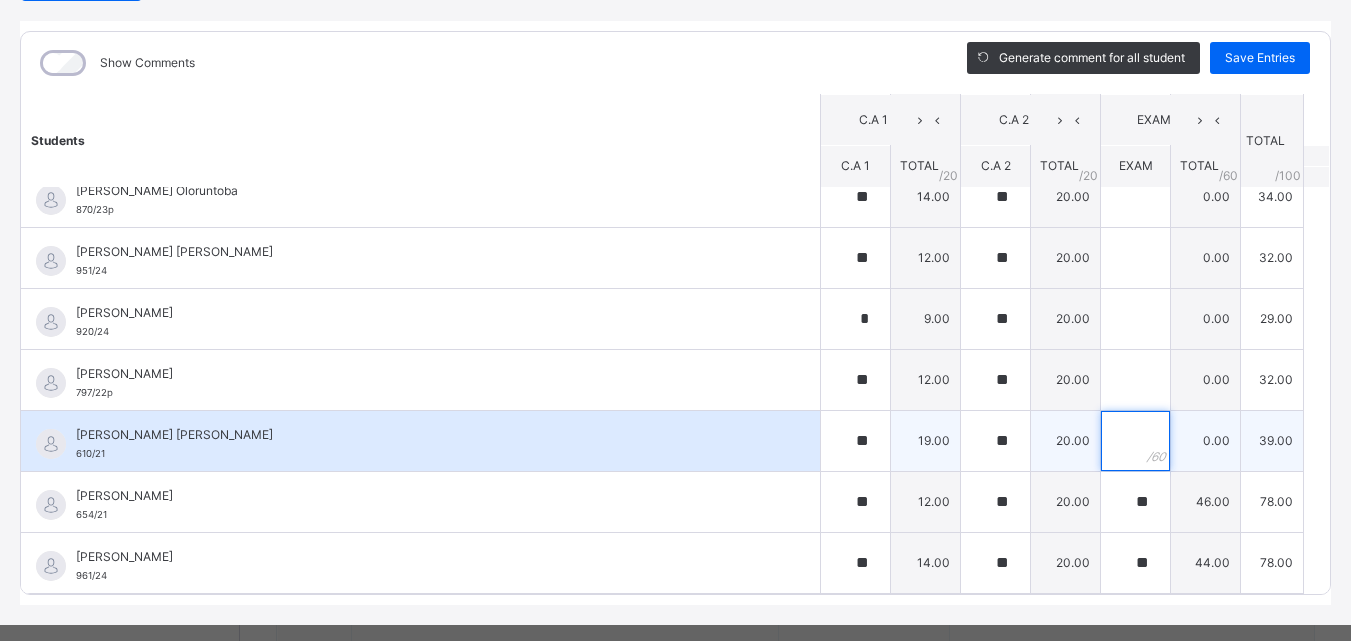 click at bounding box center (1135, 441) 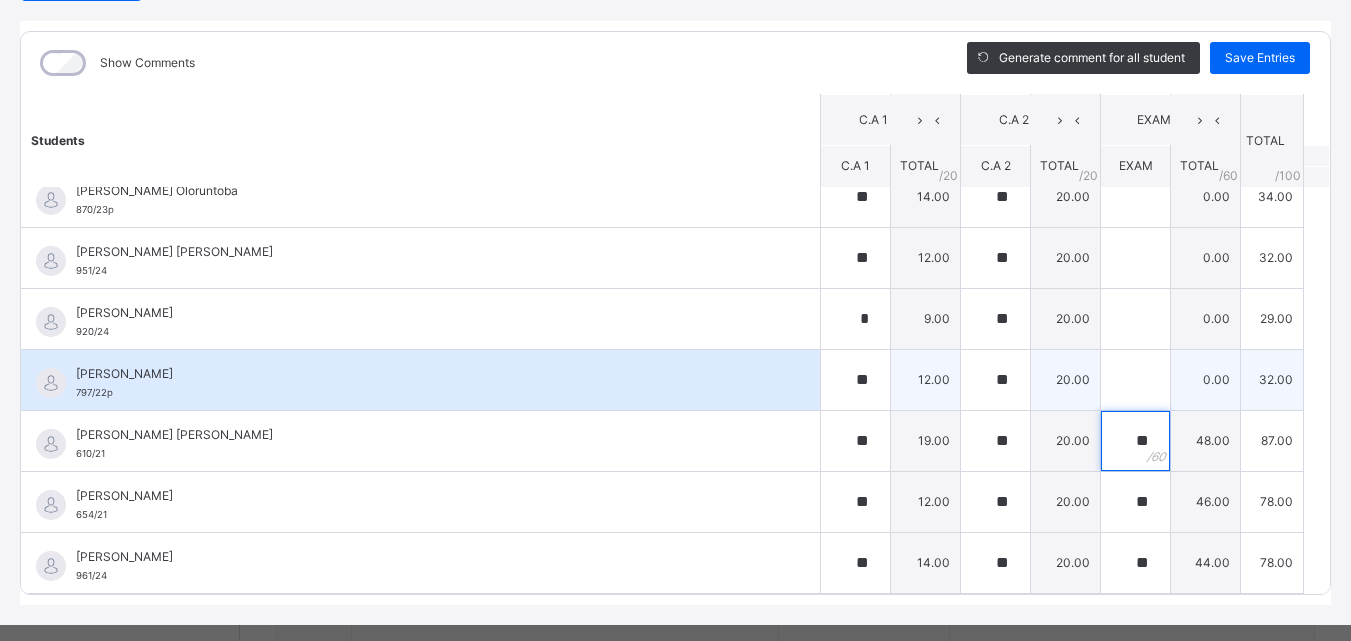 type on "**" 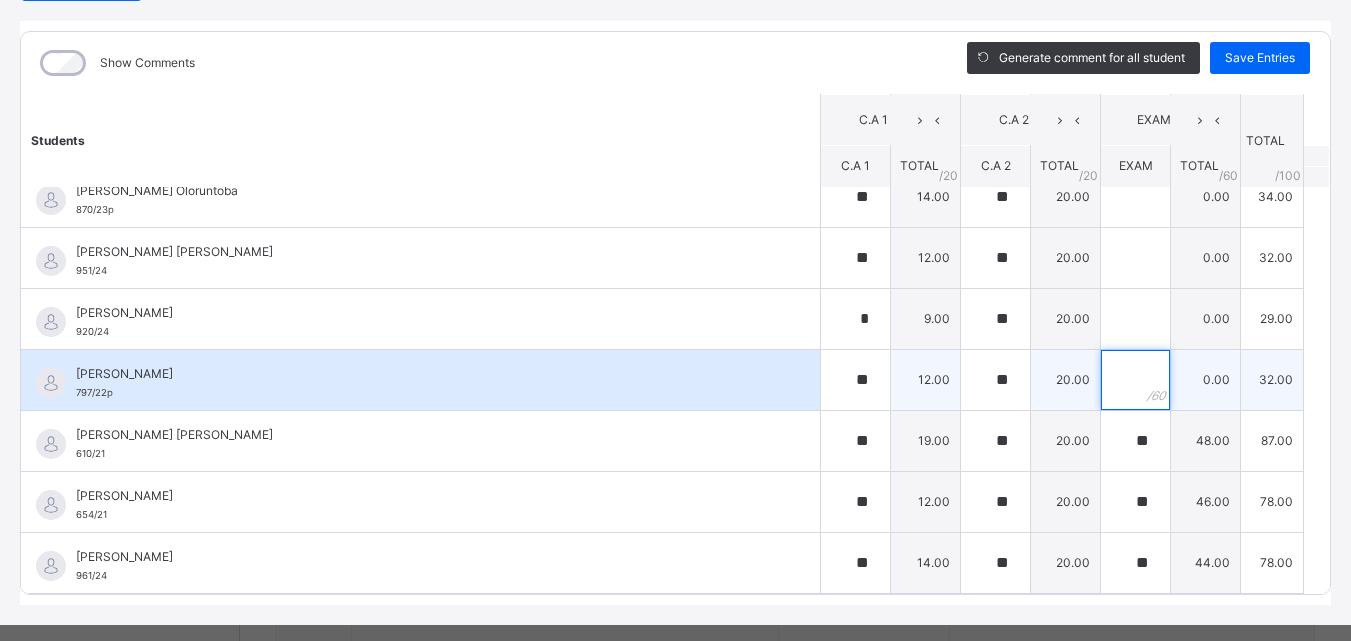 click at bounding box center (1135, 380) 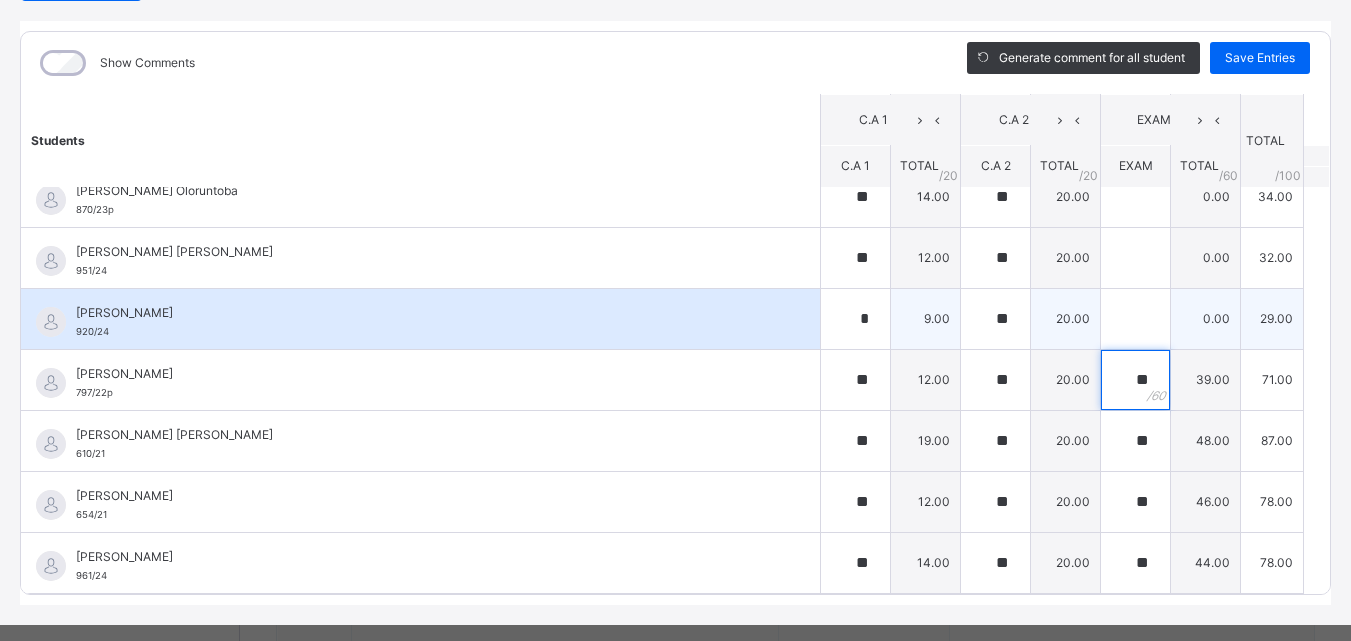 type on "**" 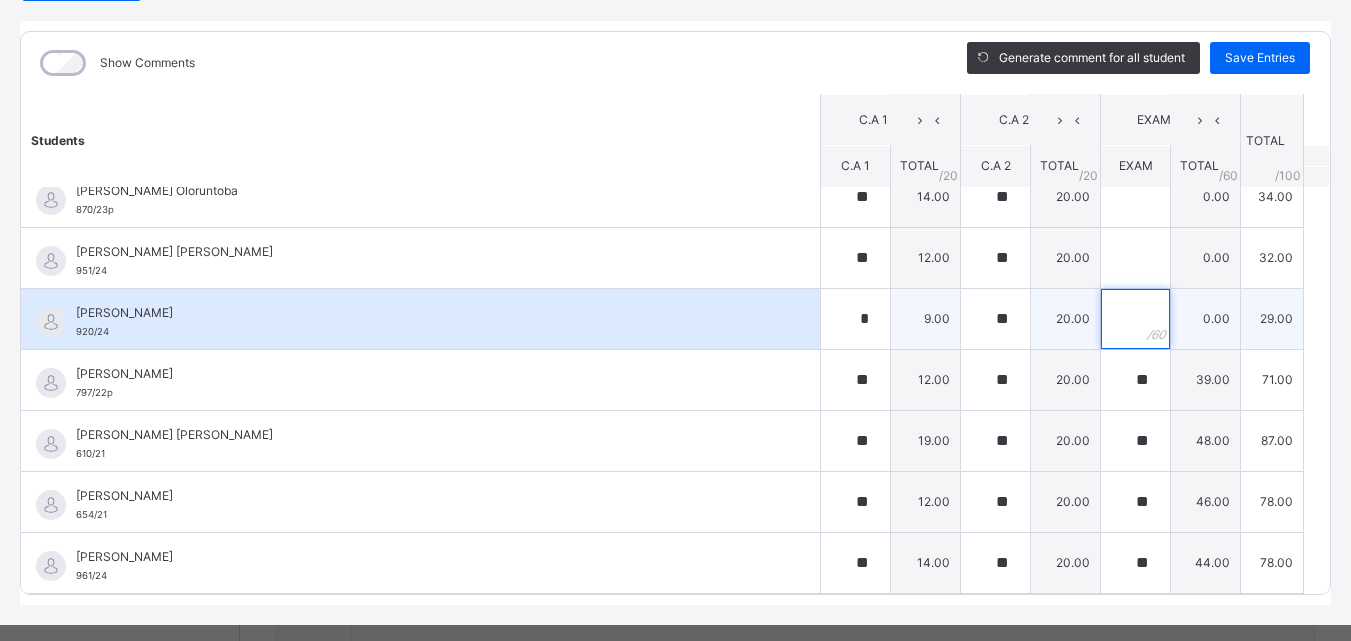 click at bounding box center [1135, 319] 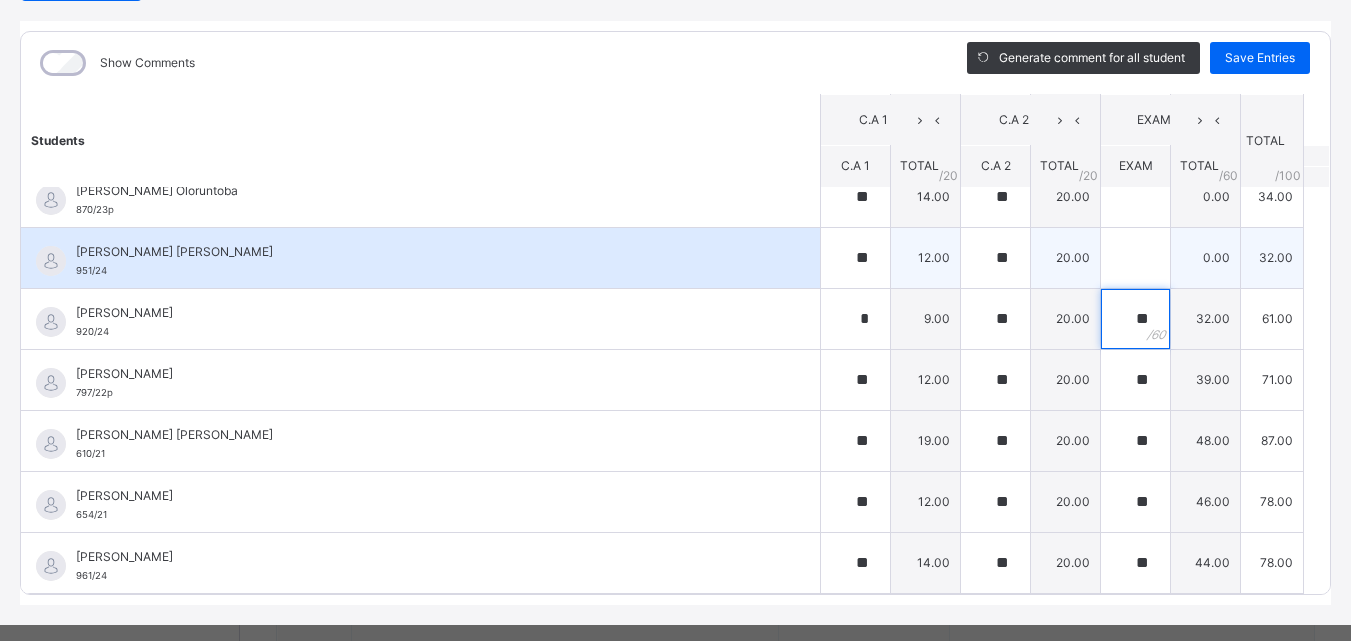 type on "**" 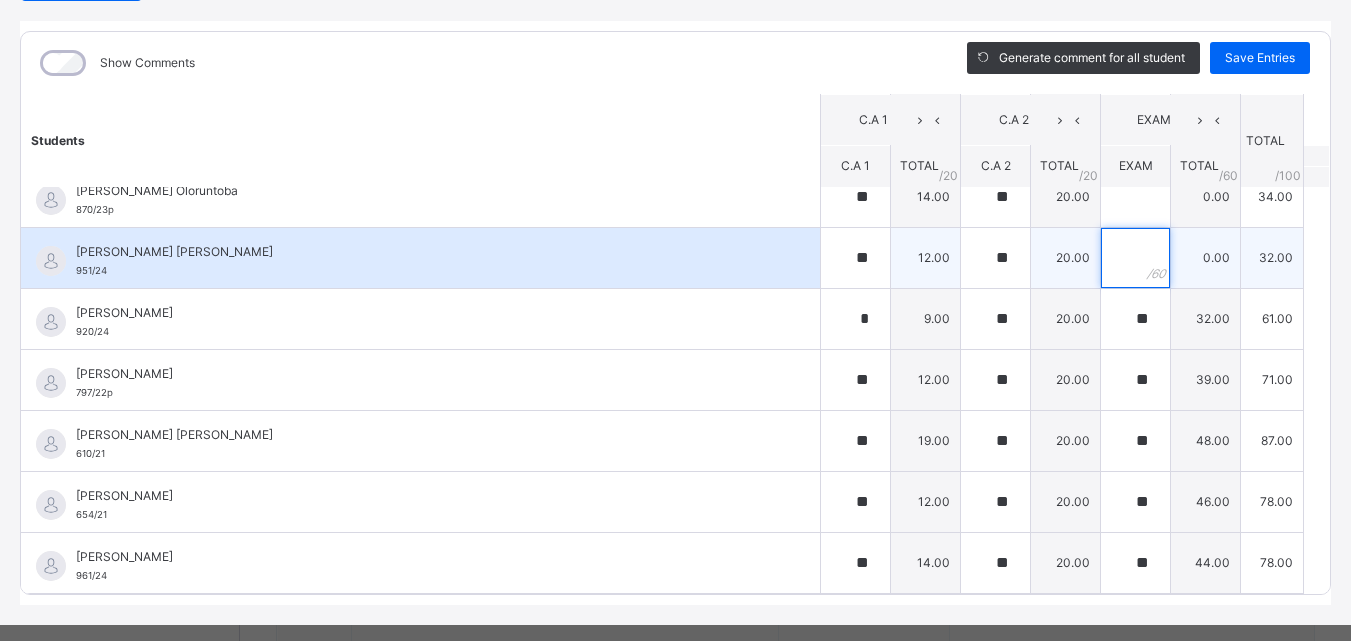 click at bounding box center (1135, 258) 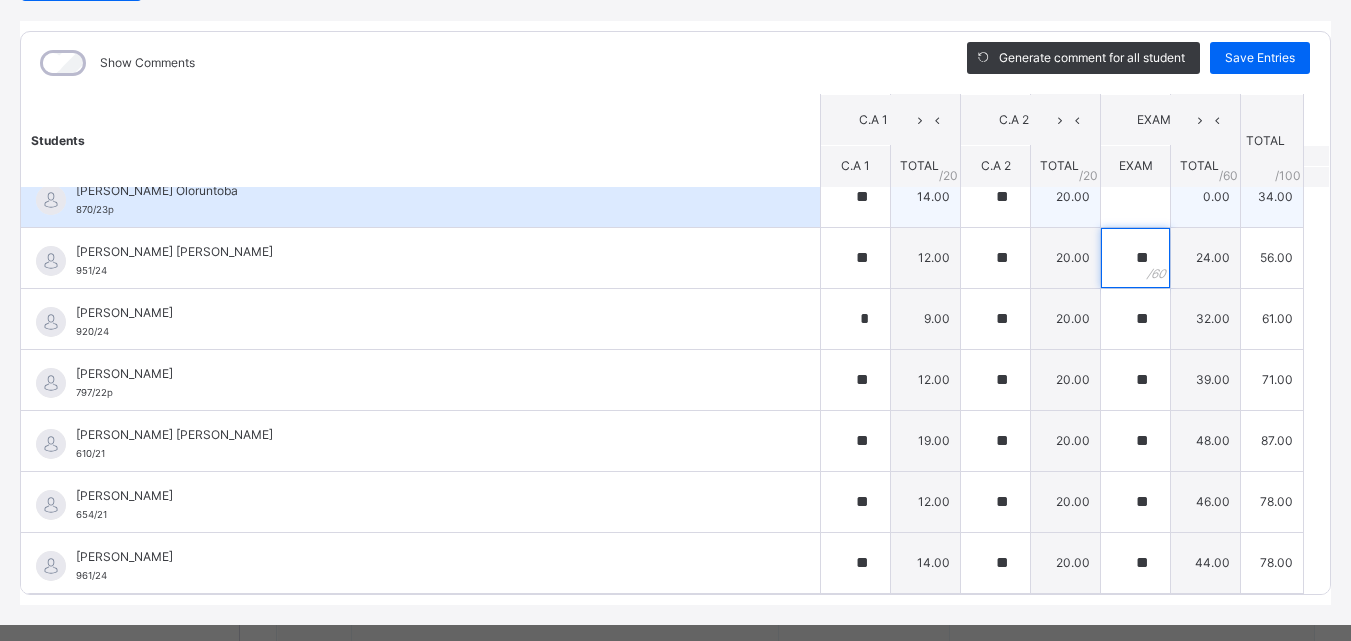 type on "**" 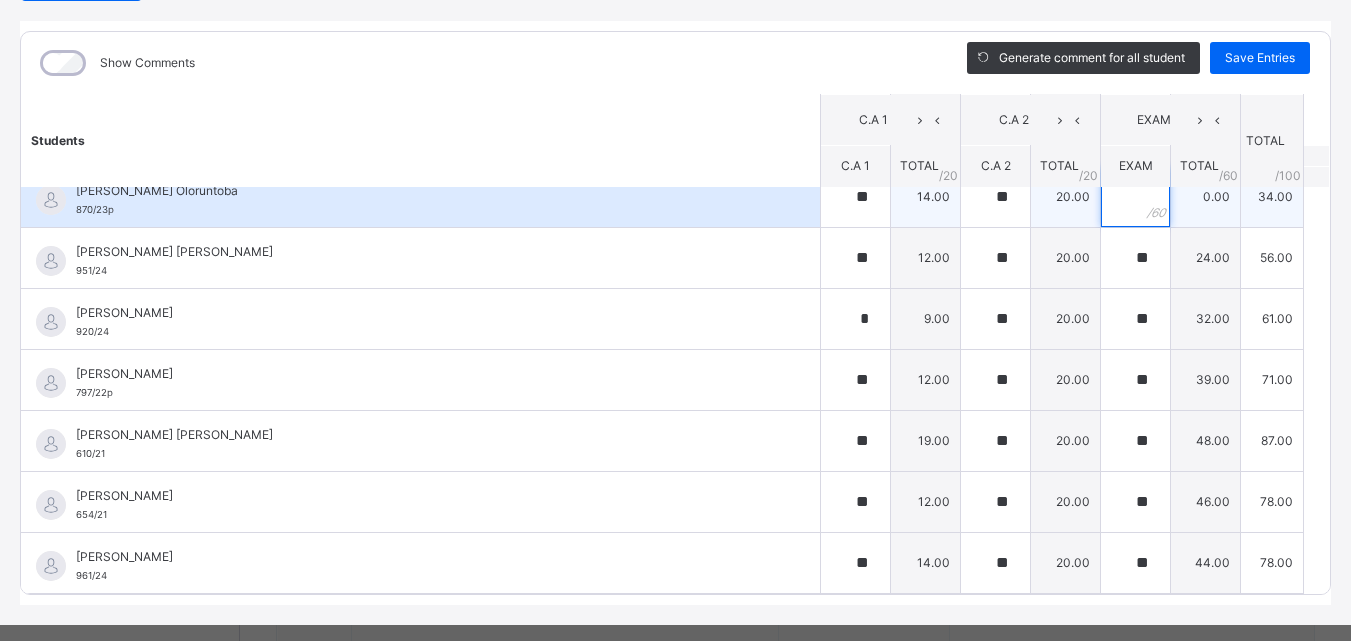 click at bounding box center (1135, 197) 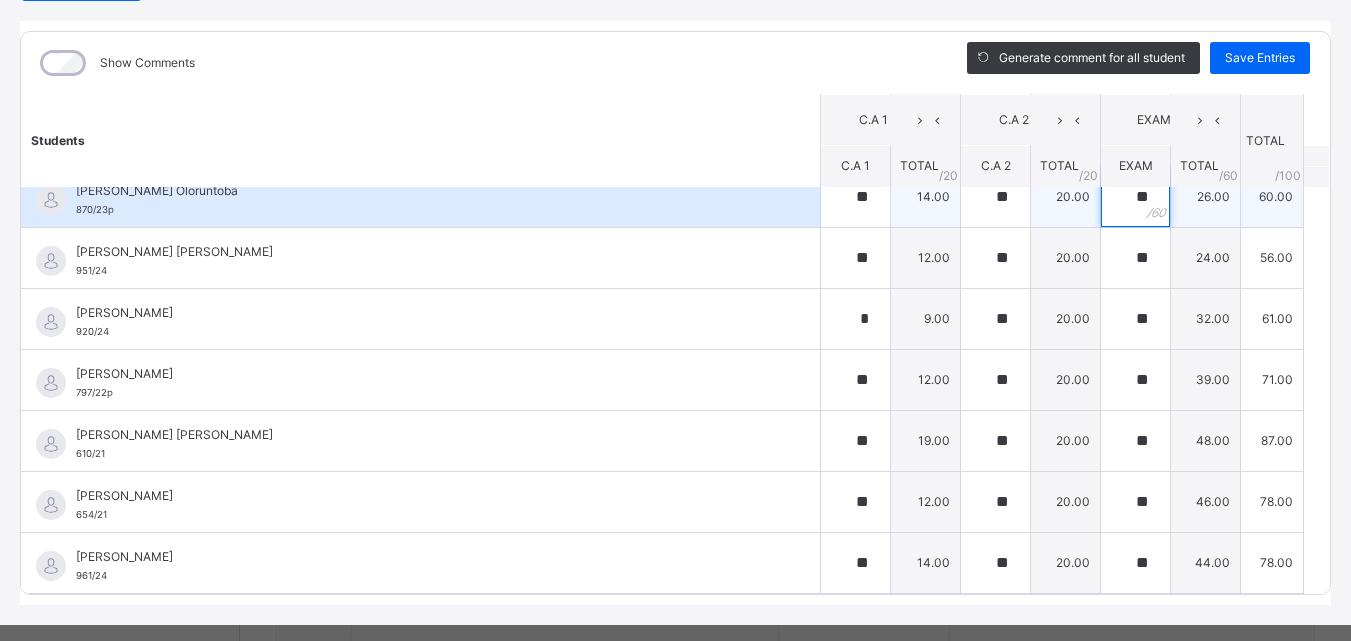type on "*" 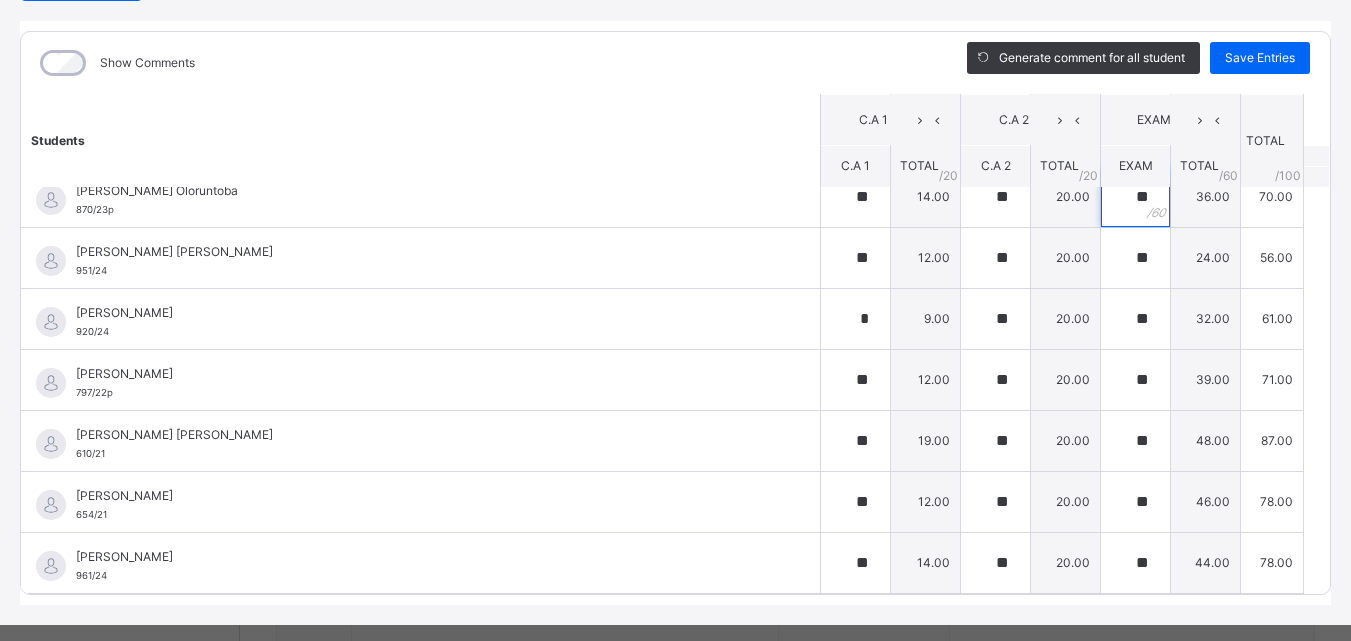 scroll, scrollTop: 0, scrollLeft: 0, axis: both 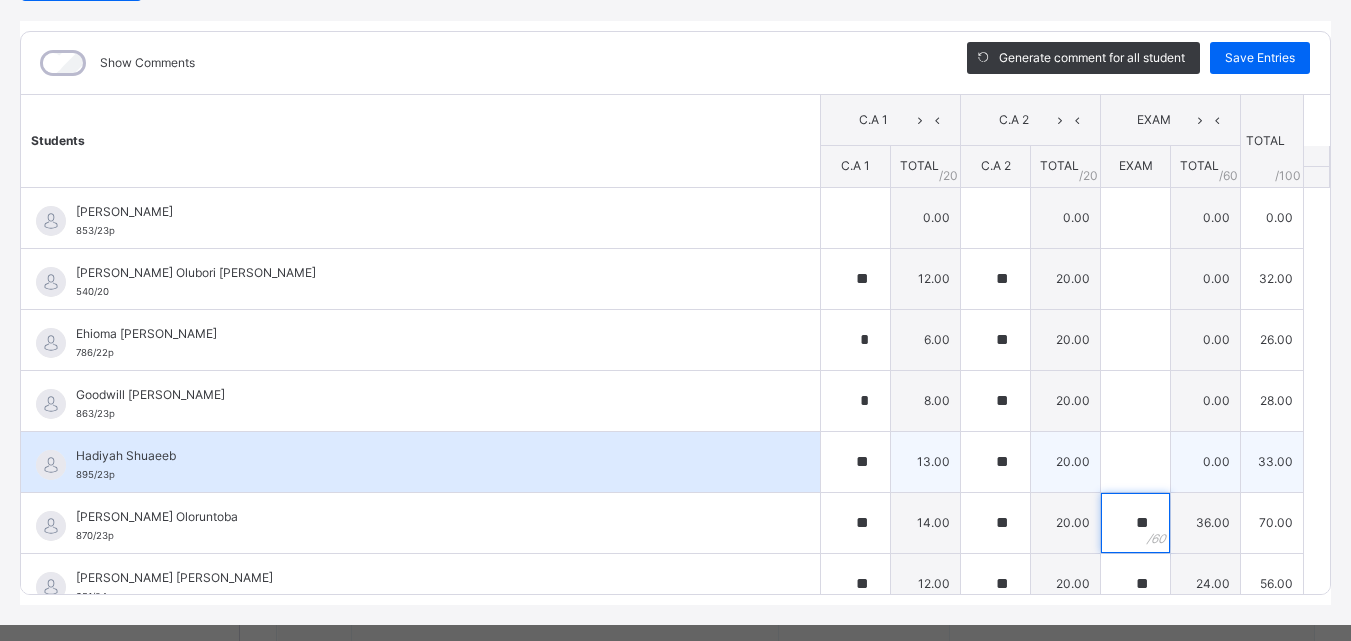 type on "**" 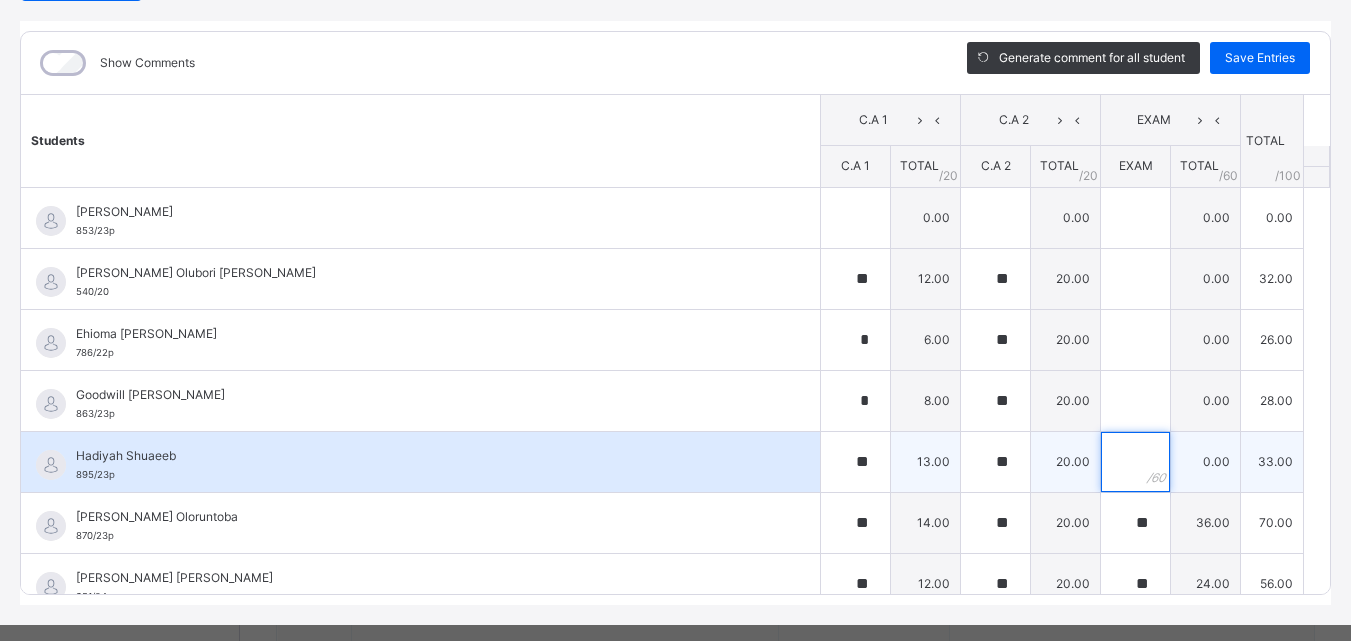 click at bounding box center (1135, 462) 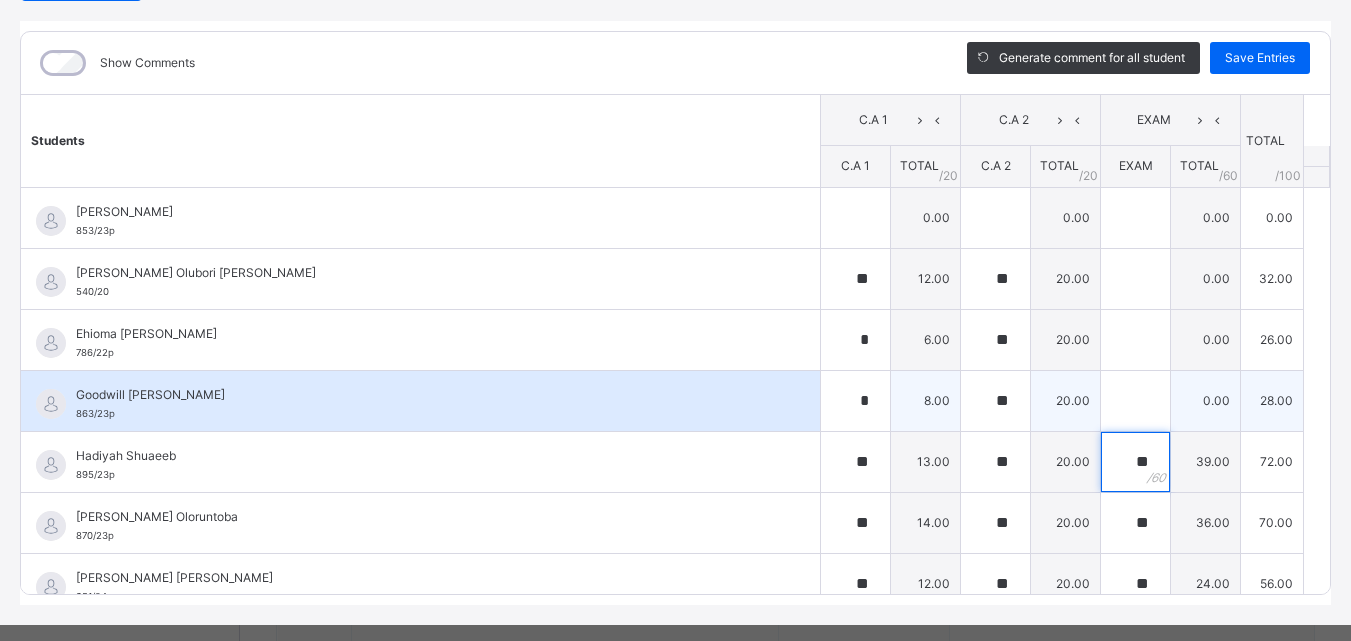 type on "**" 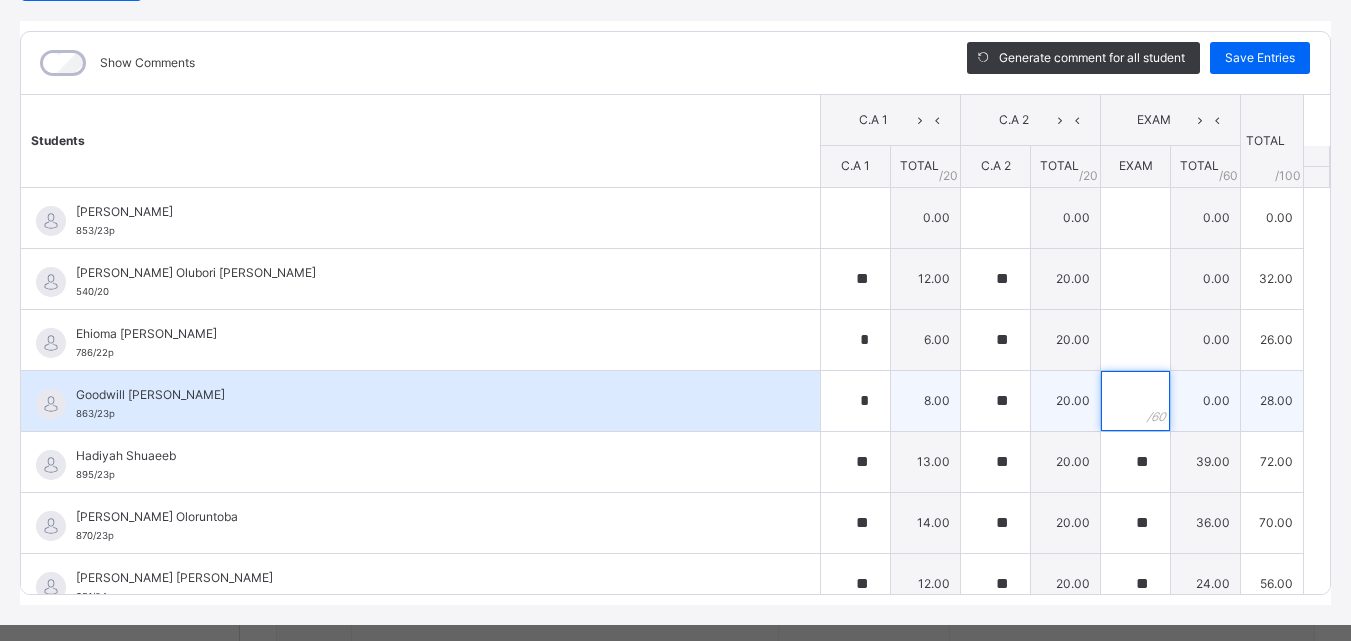 click at bounding box center [1135, 401] 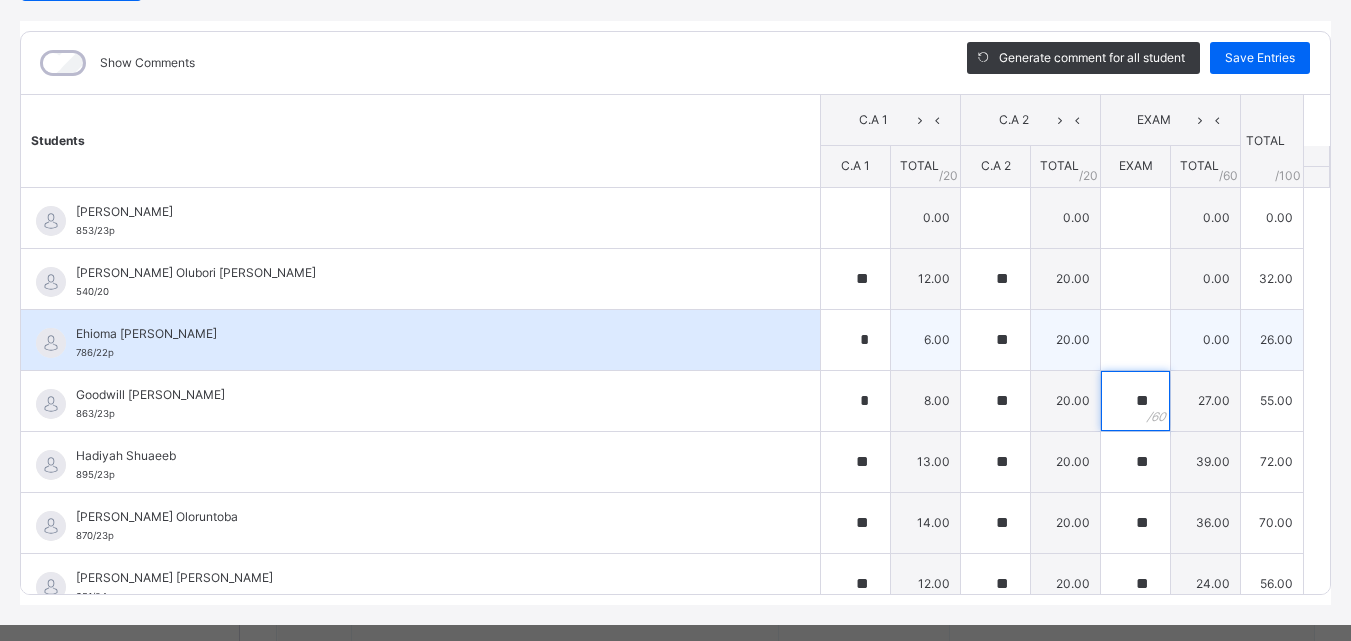 type on "**" 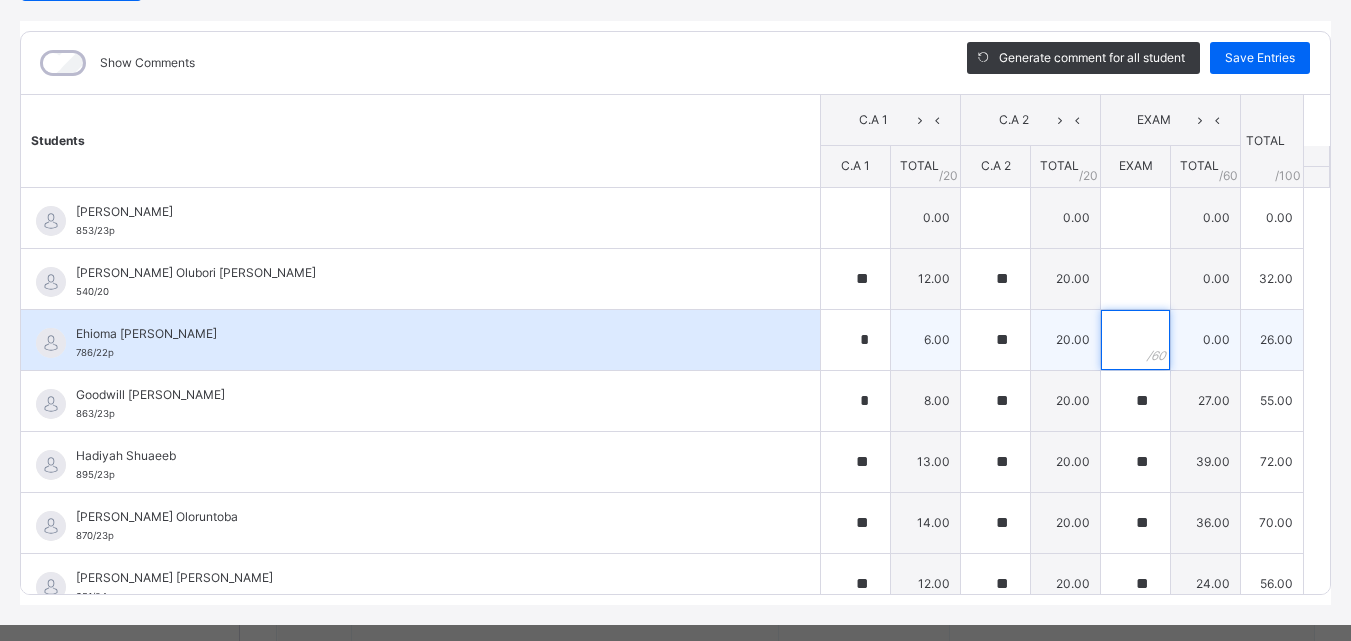 click at bounding box center (1135, 340) 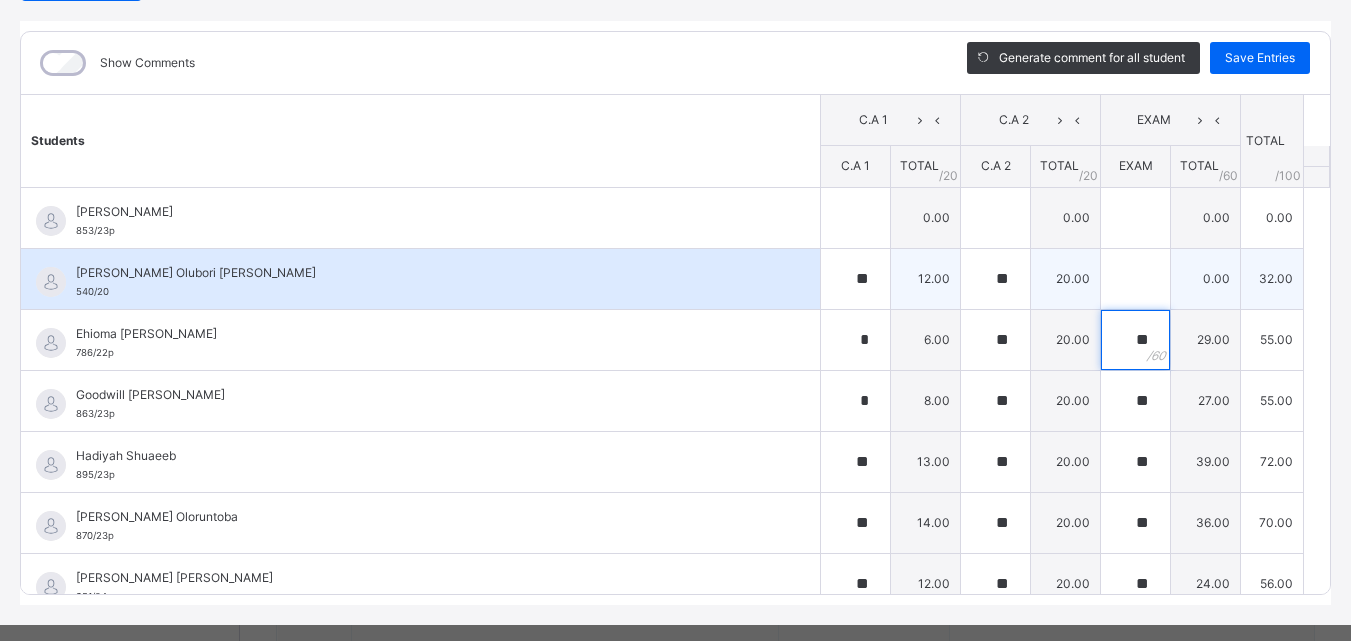 type on "**" 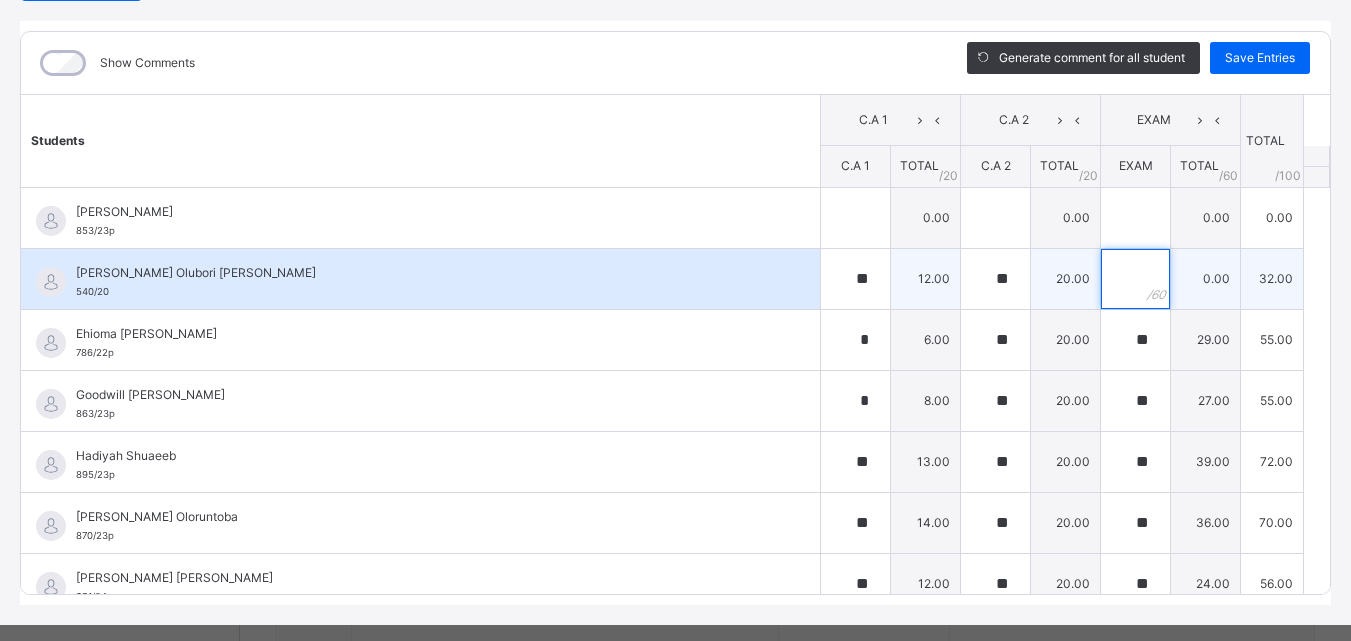 click at bounding box center (1135, 279) 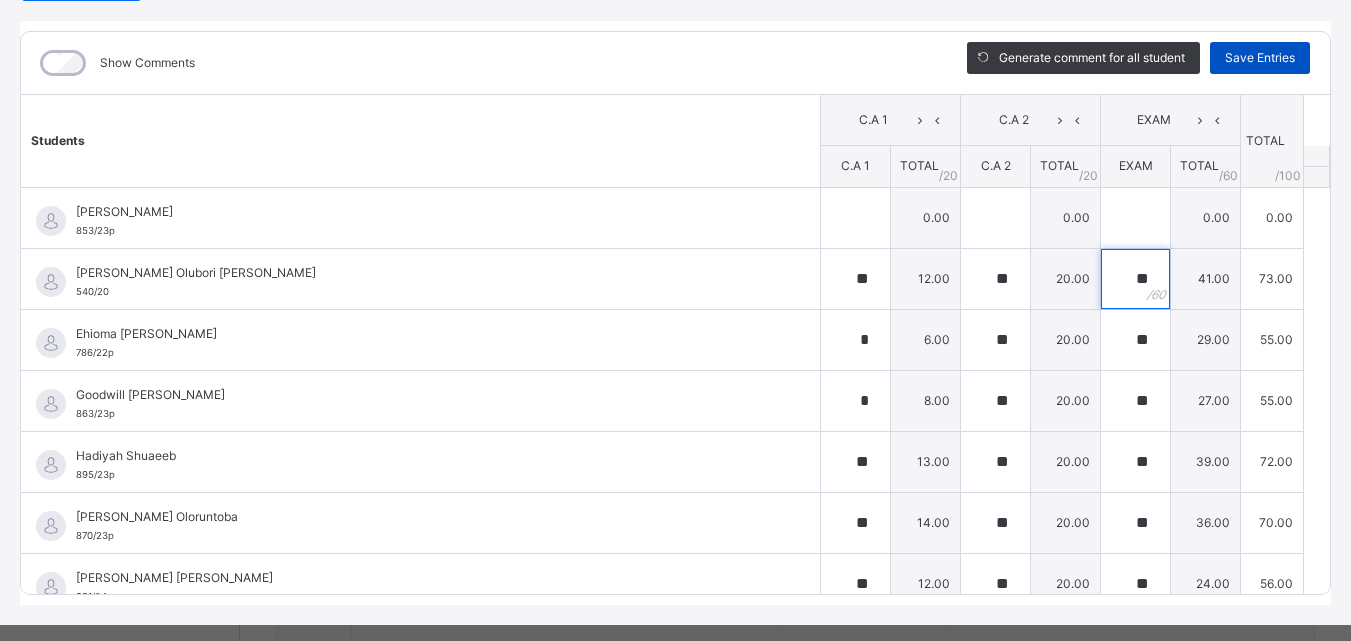 type on "**" 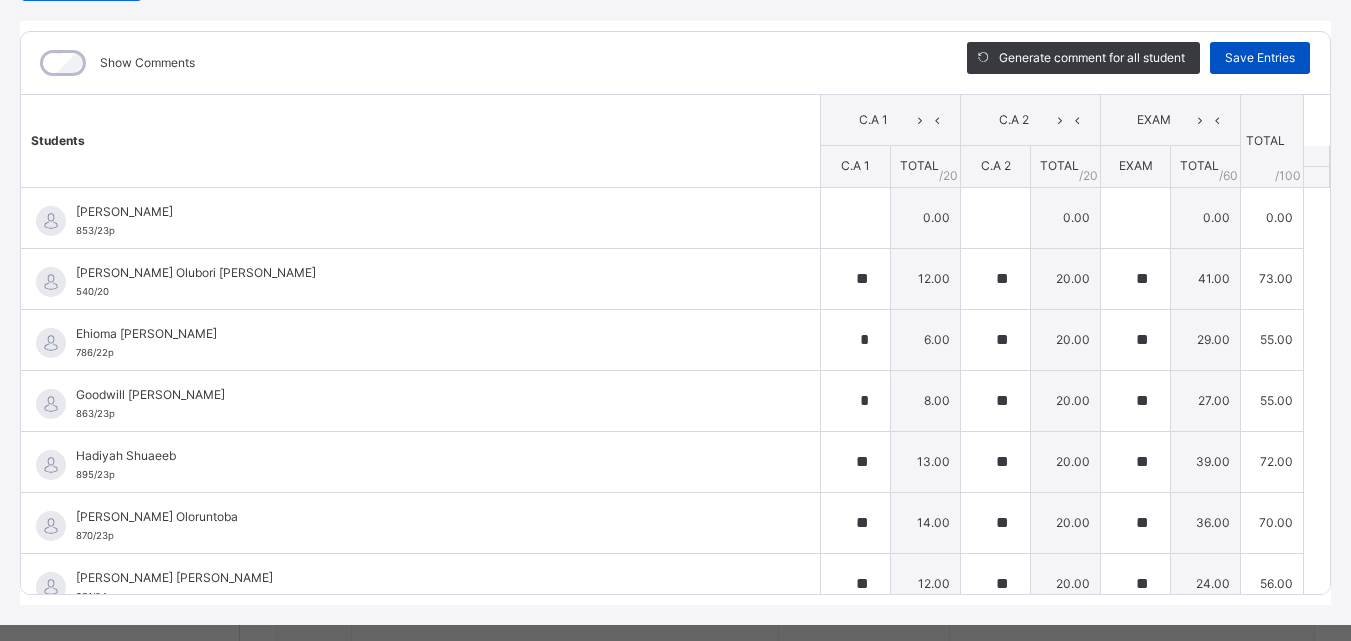 click on "Save Entries" at bounding box center (1260, 58) 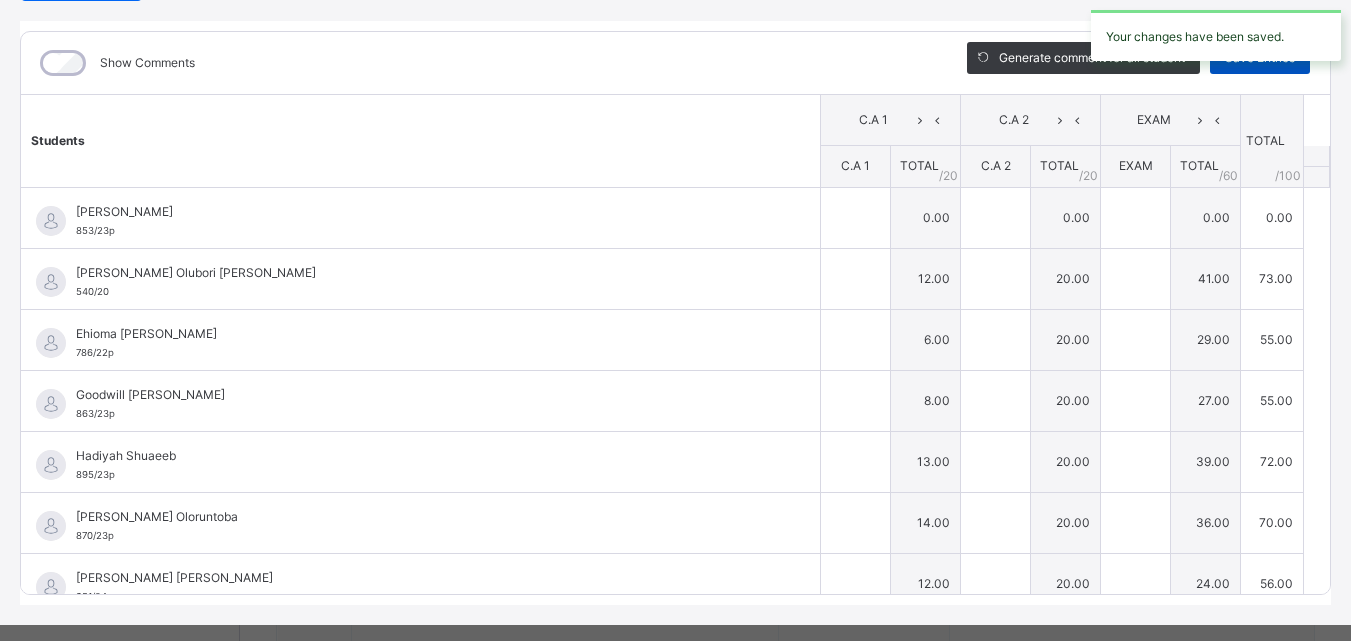 type on "**" 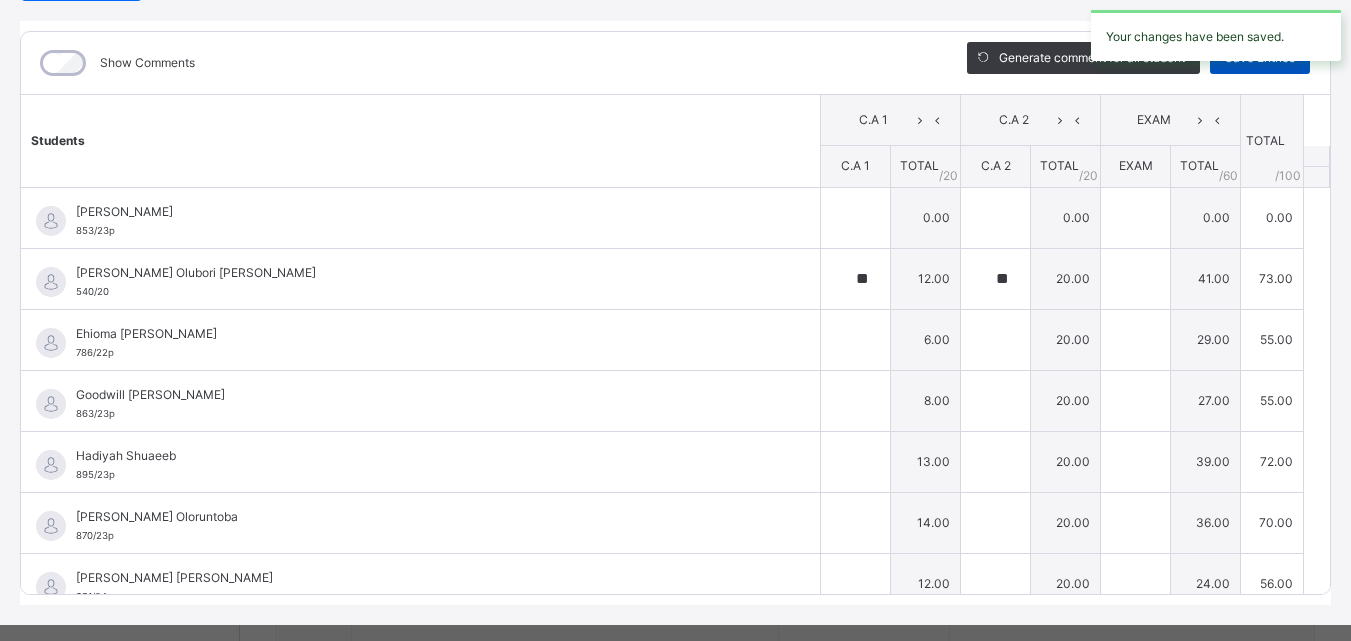 type on "**" 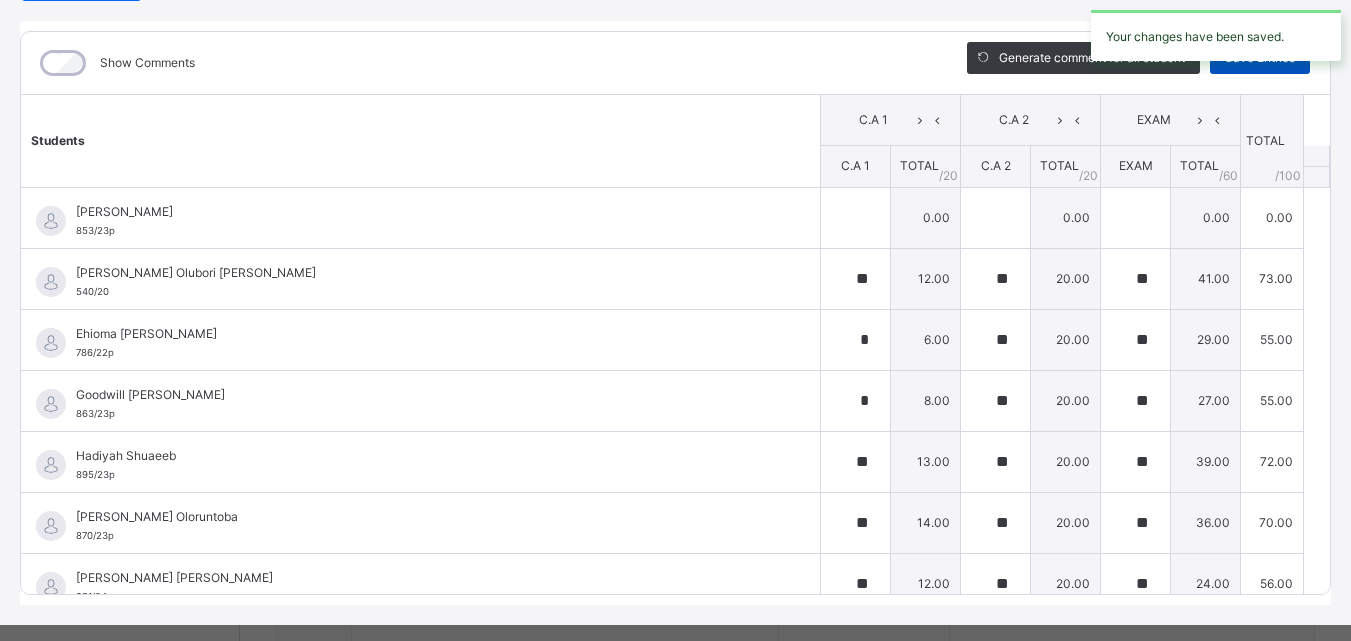 type on "**" 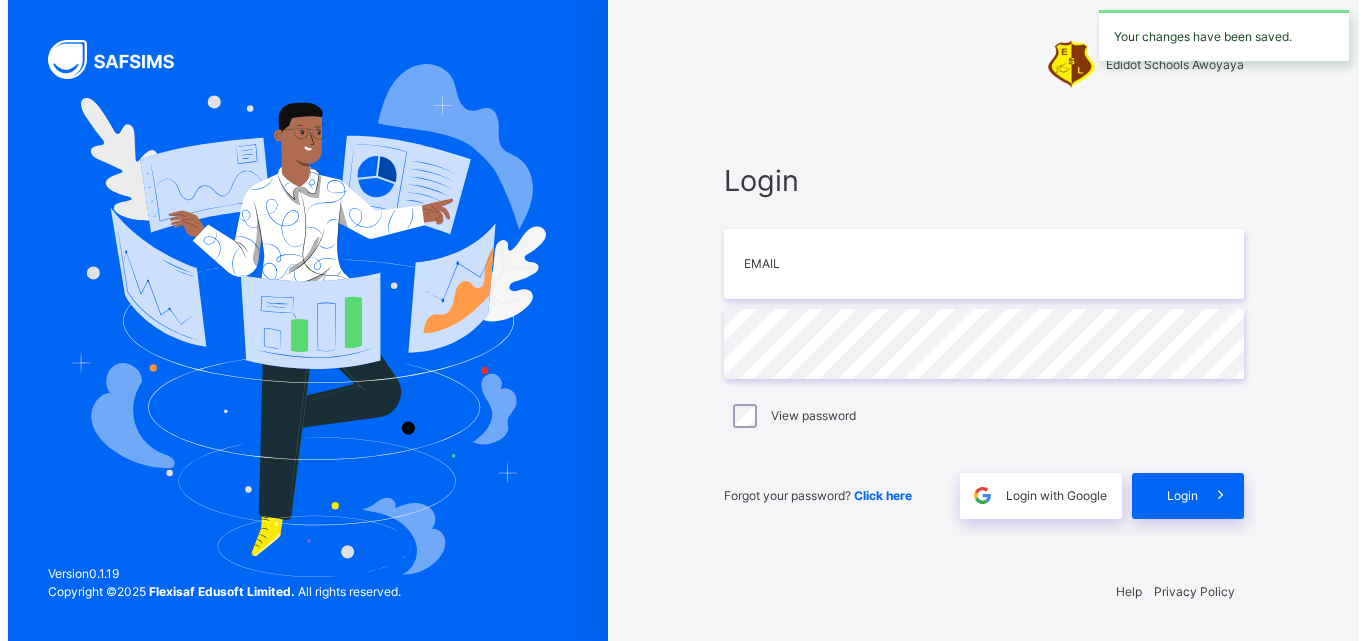 scroll, scrollTop: 0, scrollLeft: 0, axis: both 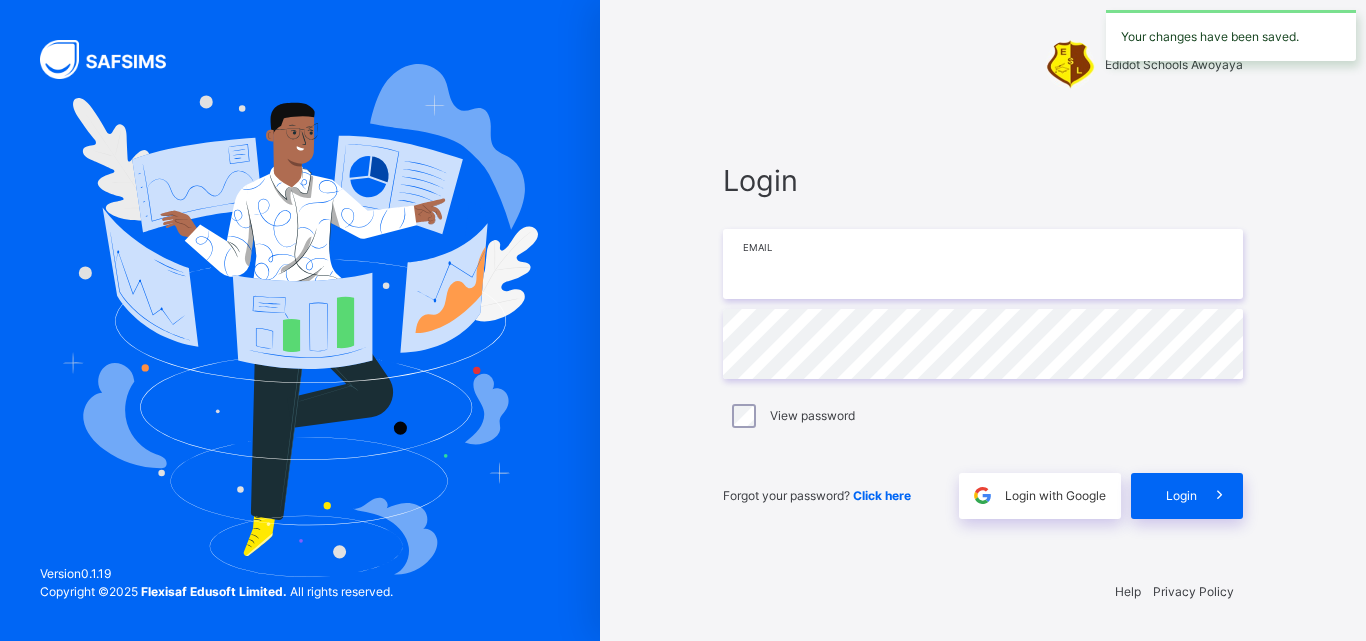 type on "**********" 